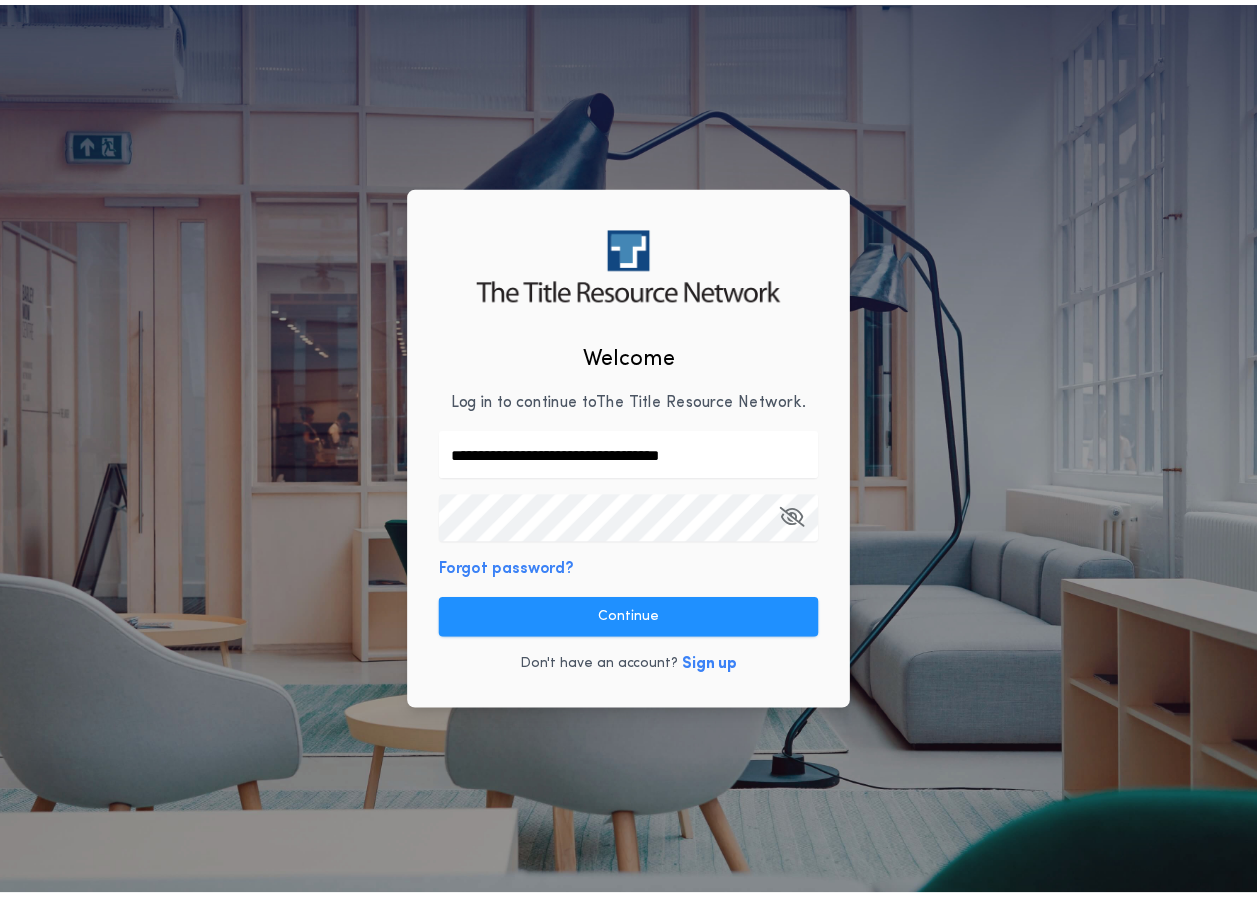scroll, scrollTop: 0, scrollLeft: 0, axis: both 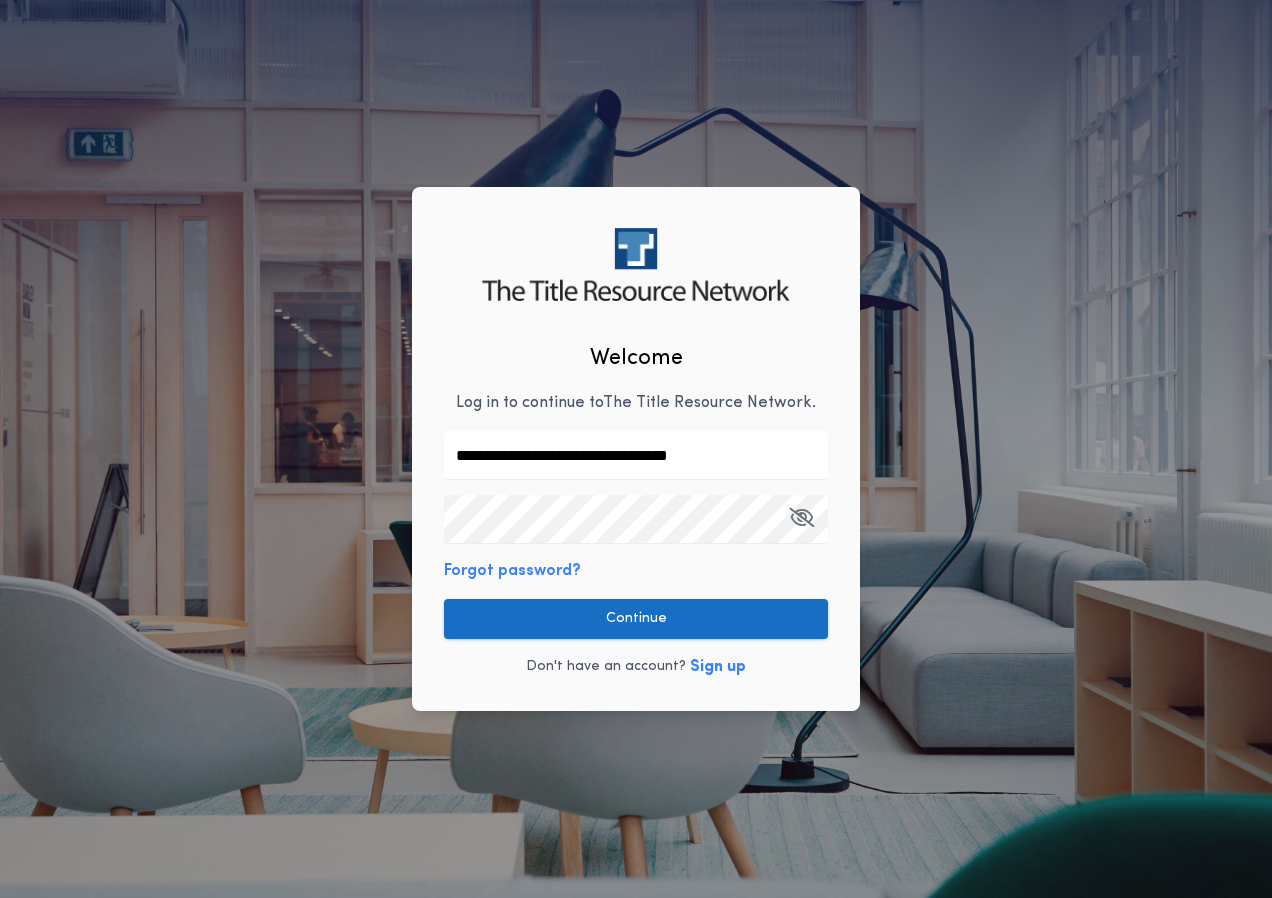 click on "Continue" at bounding box center (636, 619) 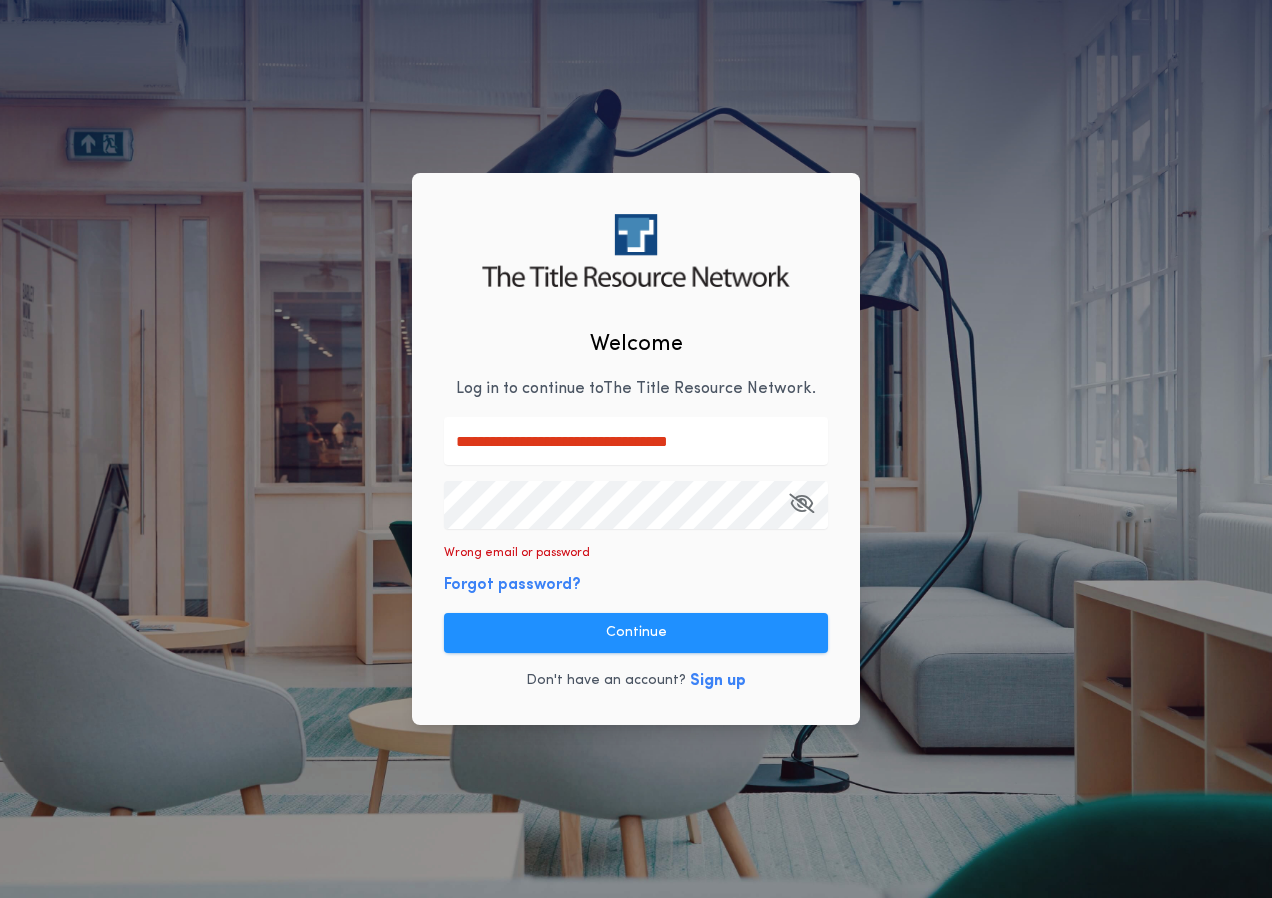 click at bounding box center (444, 417) 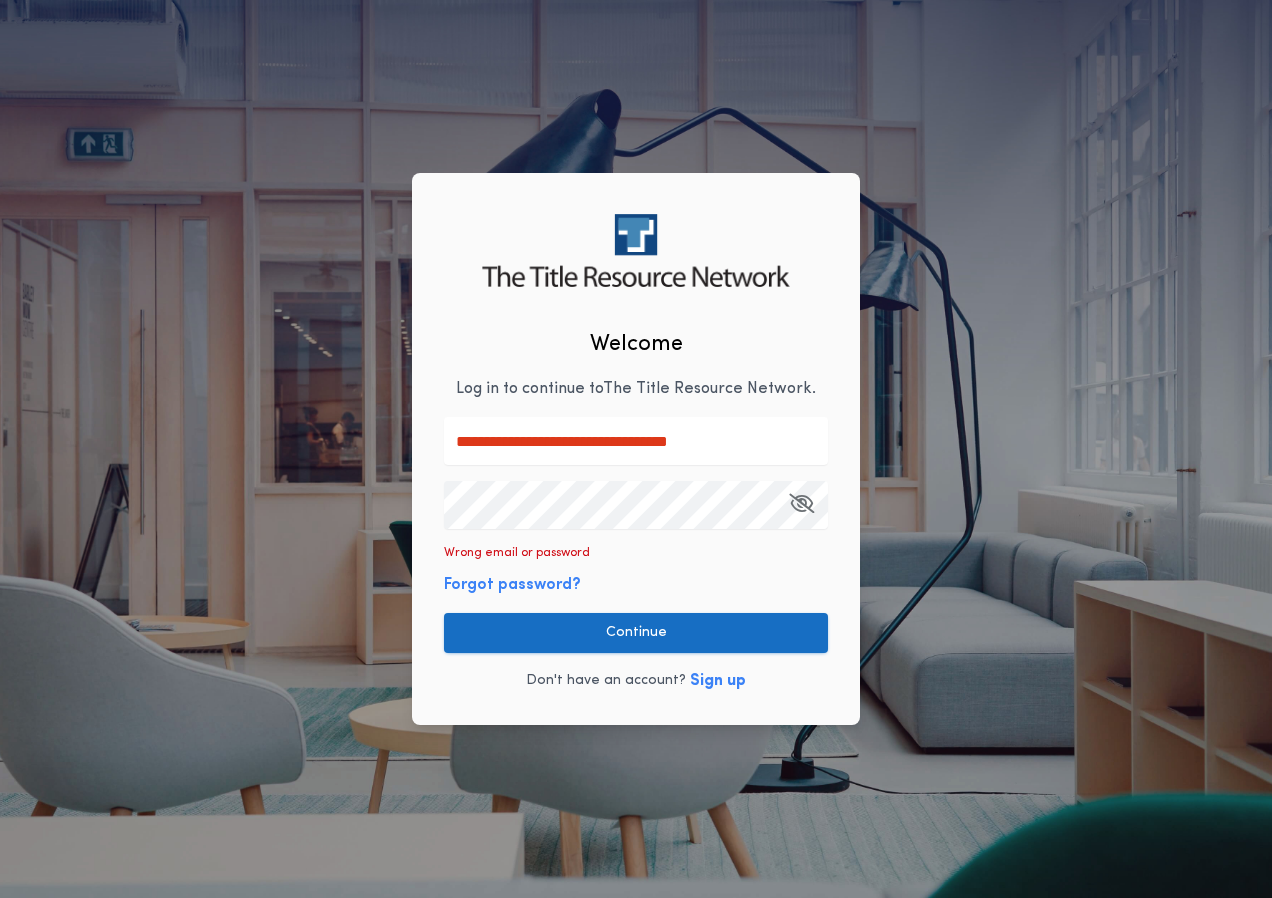click on "Continue" at bounding box center (636, 633) 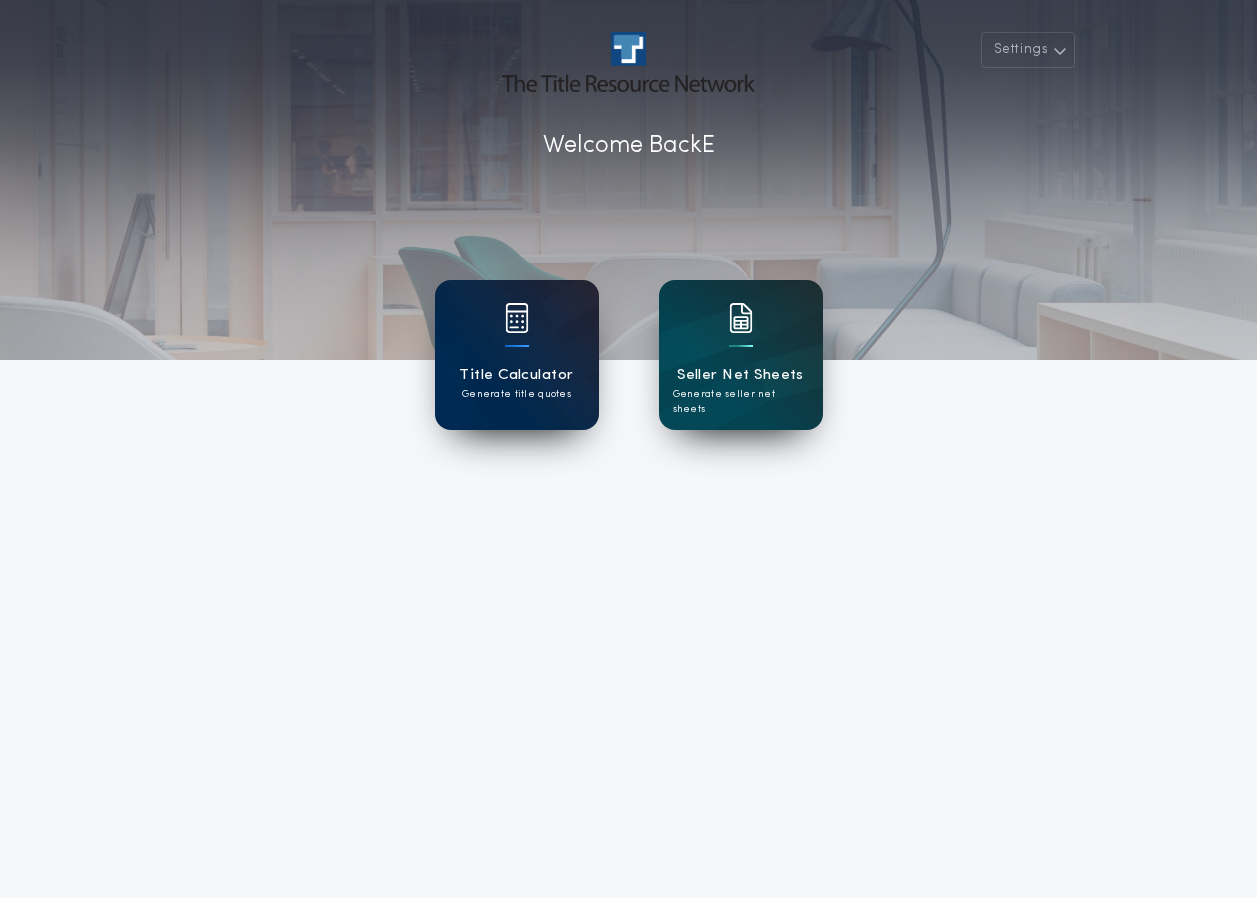 click on "Title Calculator Generate title quotes" at bounding box center (517, 355) 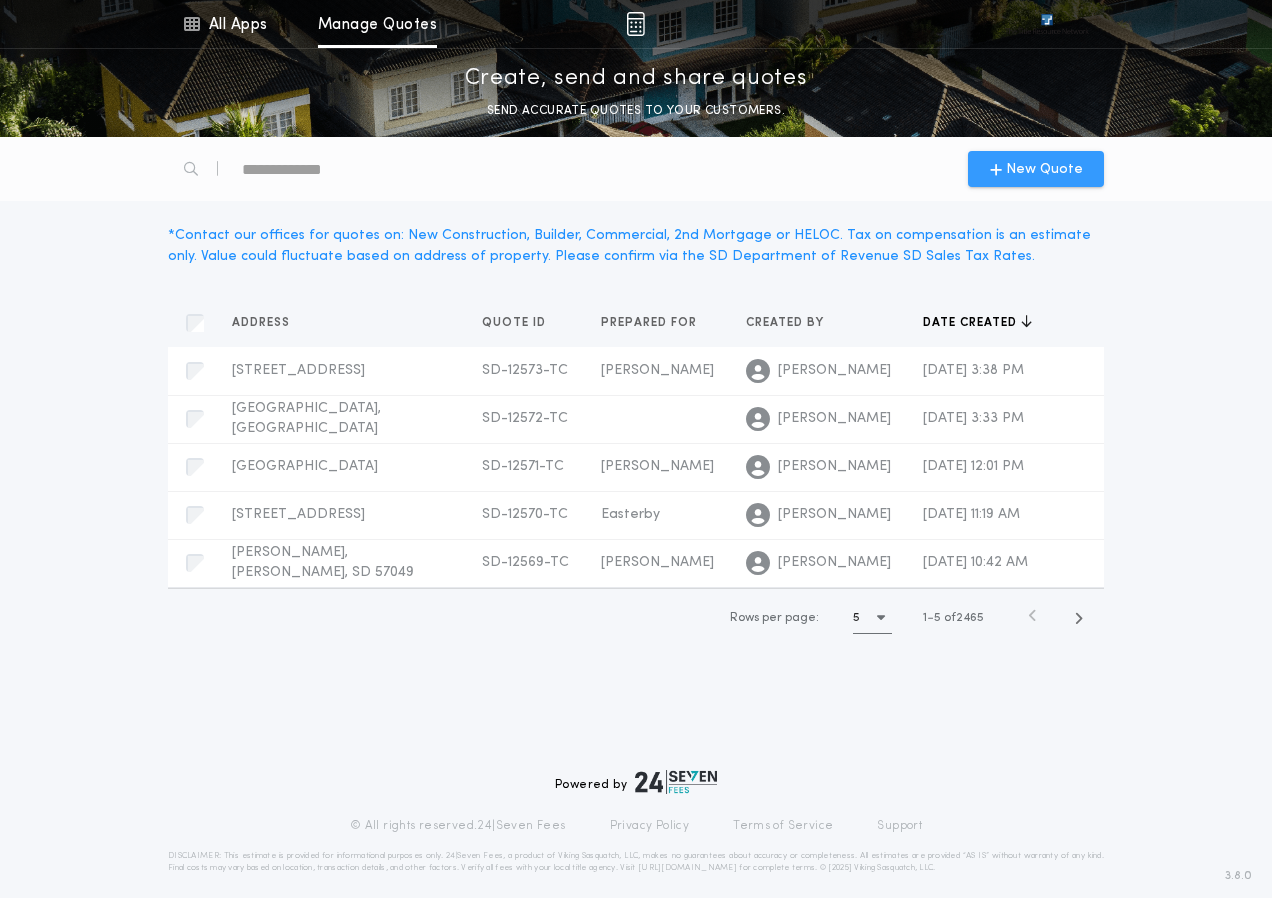 click on "New Quote" at bounding box center [1044, 169] 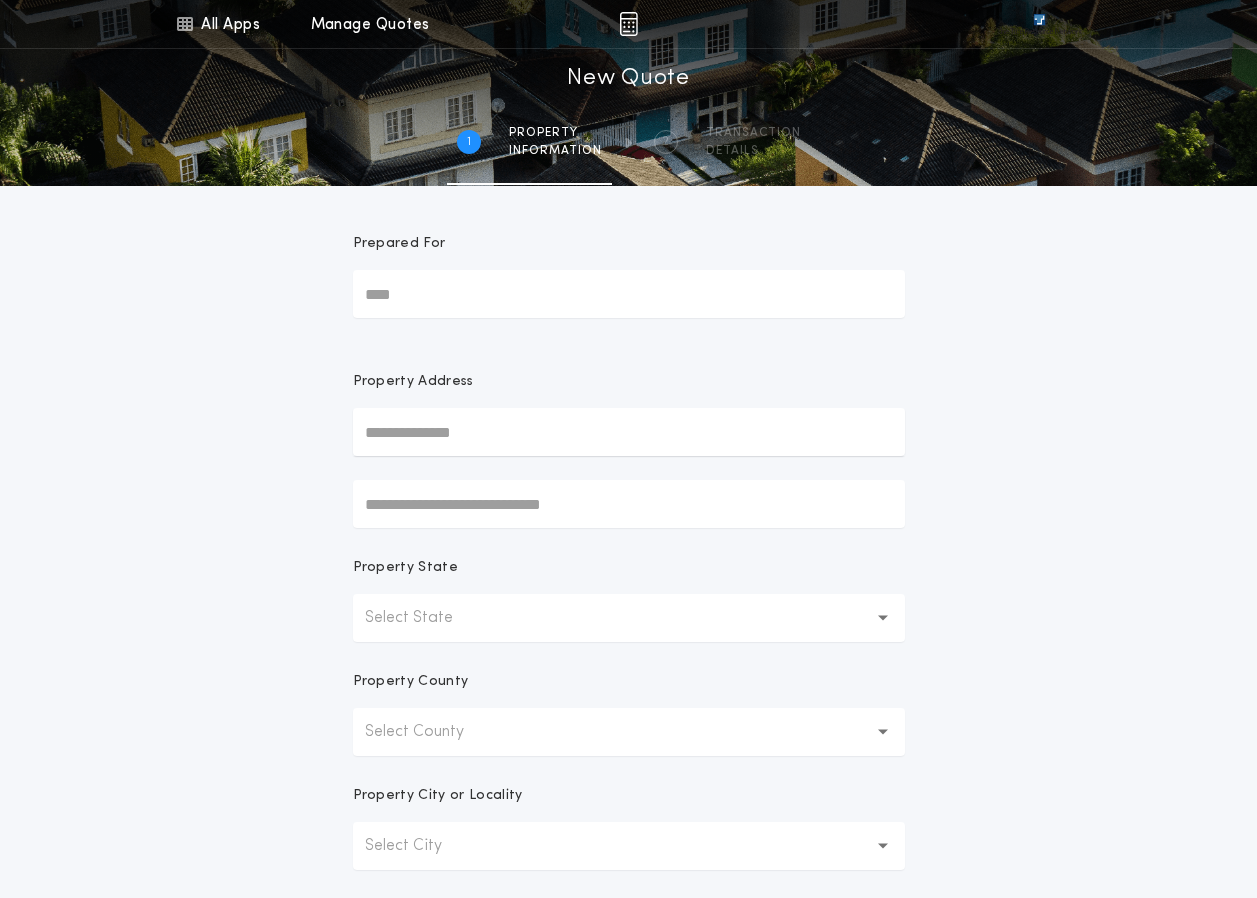 click at bounding box center [629, 432] 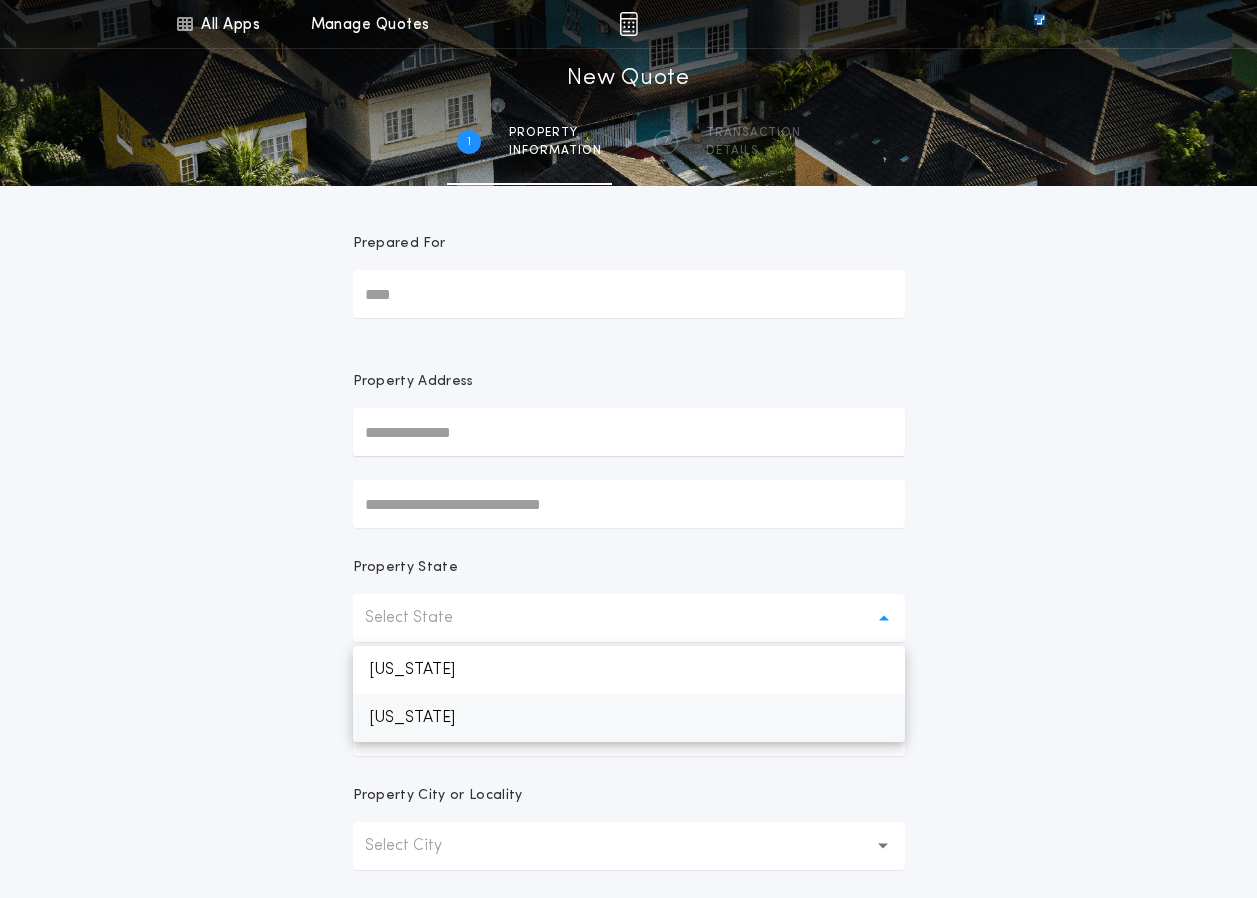 click on "[US_STATE]" at bounding box center (629, 718) 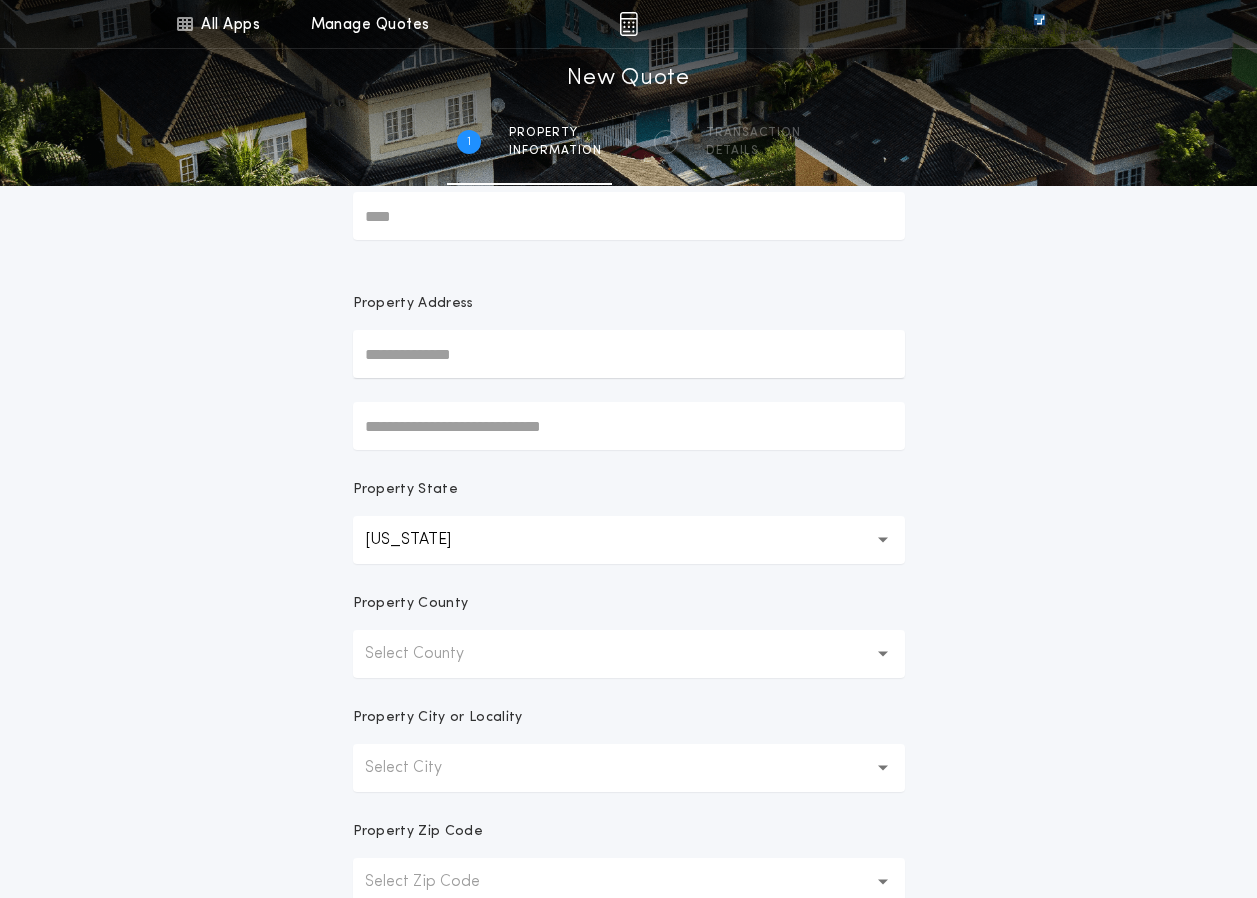 scroll, scrollTop: 200, scrollLeft: 0, axis: vertical 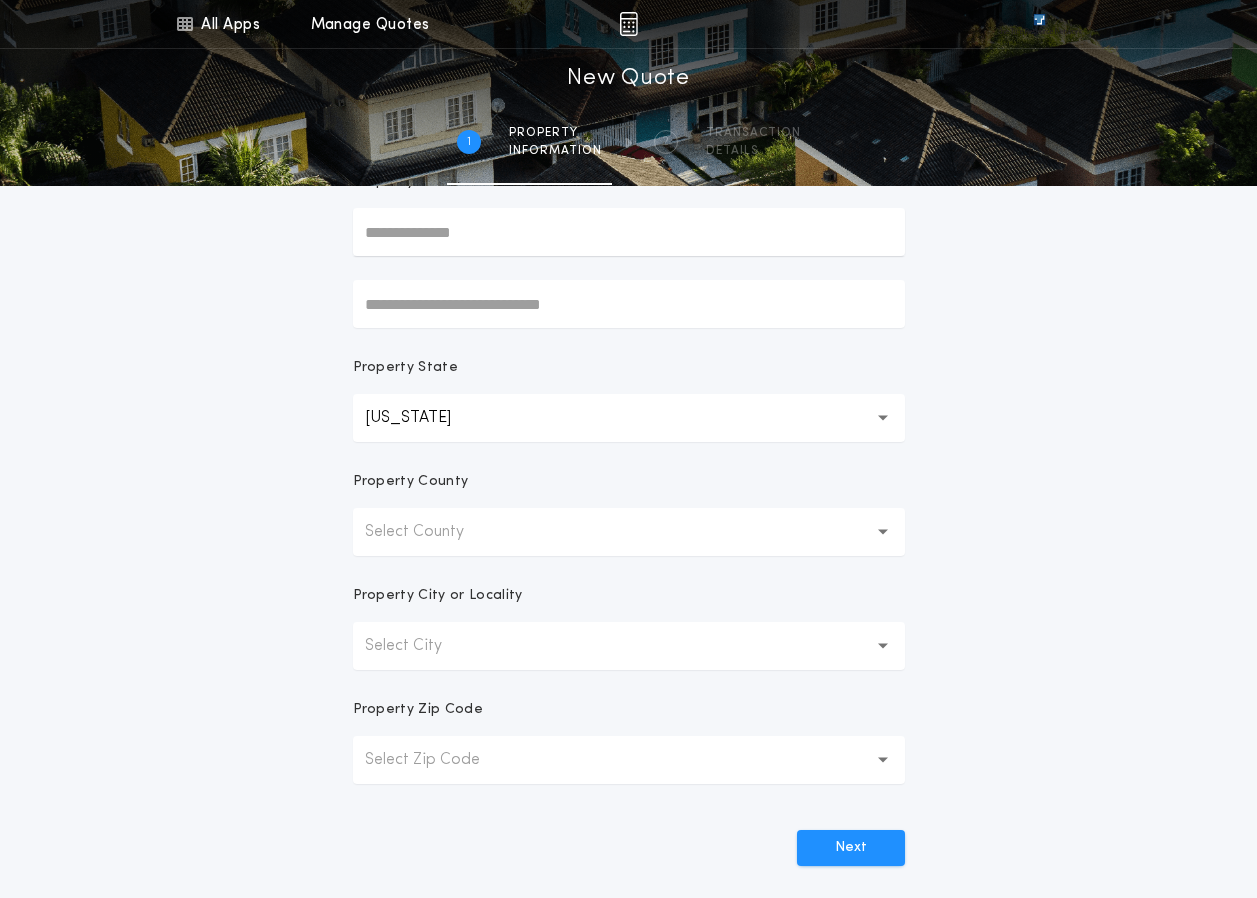 click on "Select County" at bounding box center (629, 532) 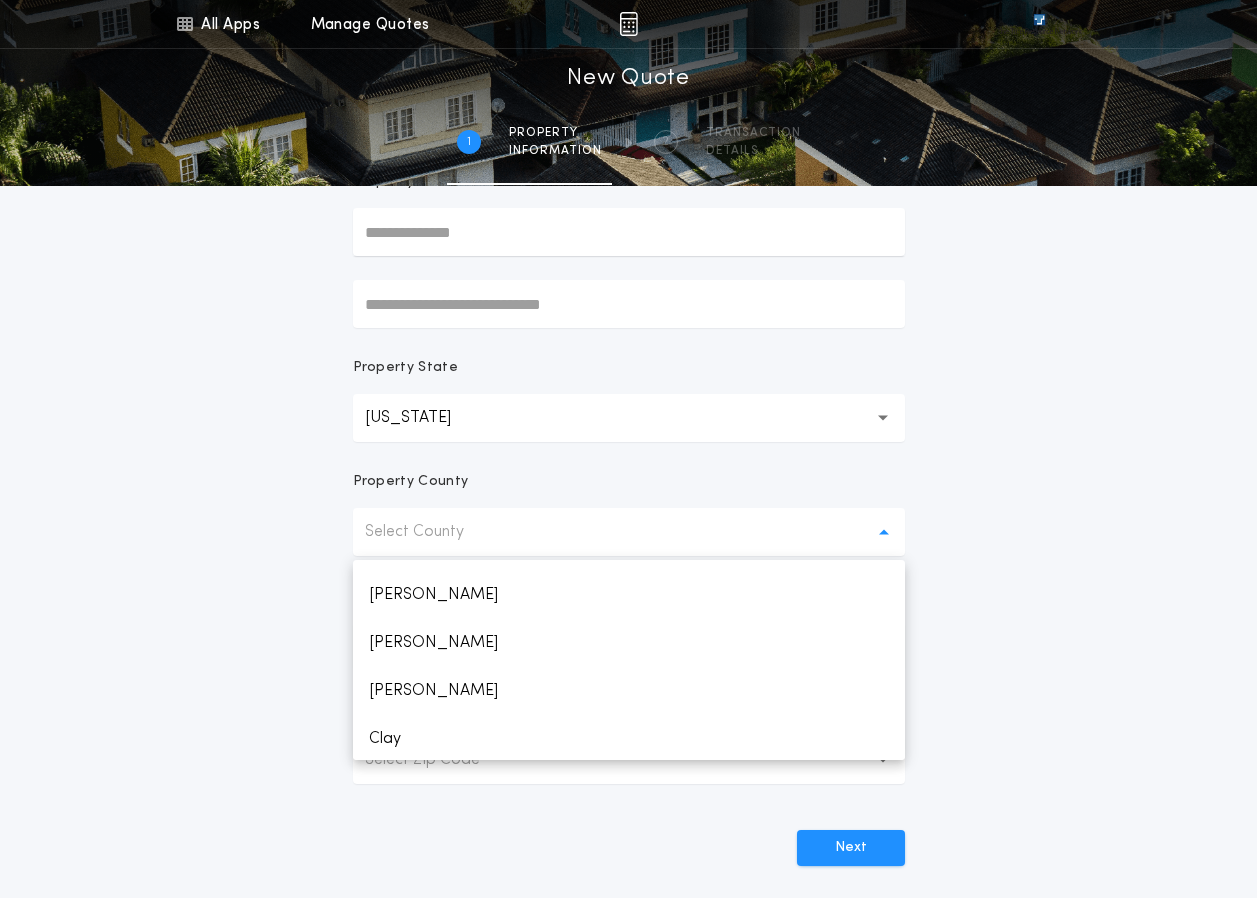 scroll, scrollTop: 500, scrollLeft: 0, axis: vertical 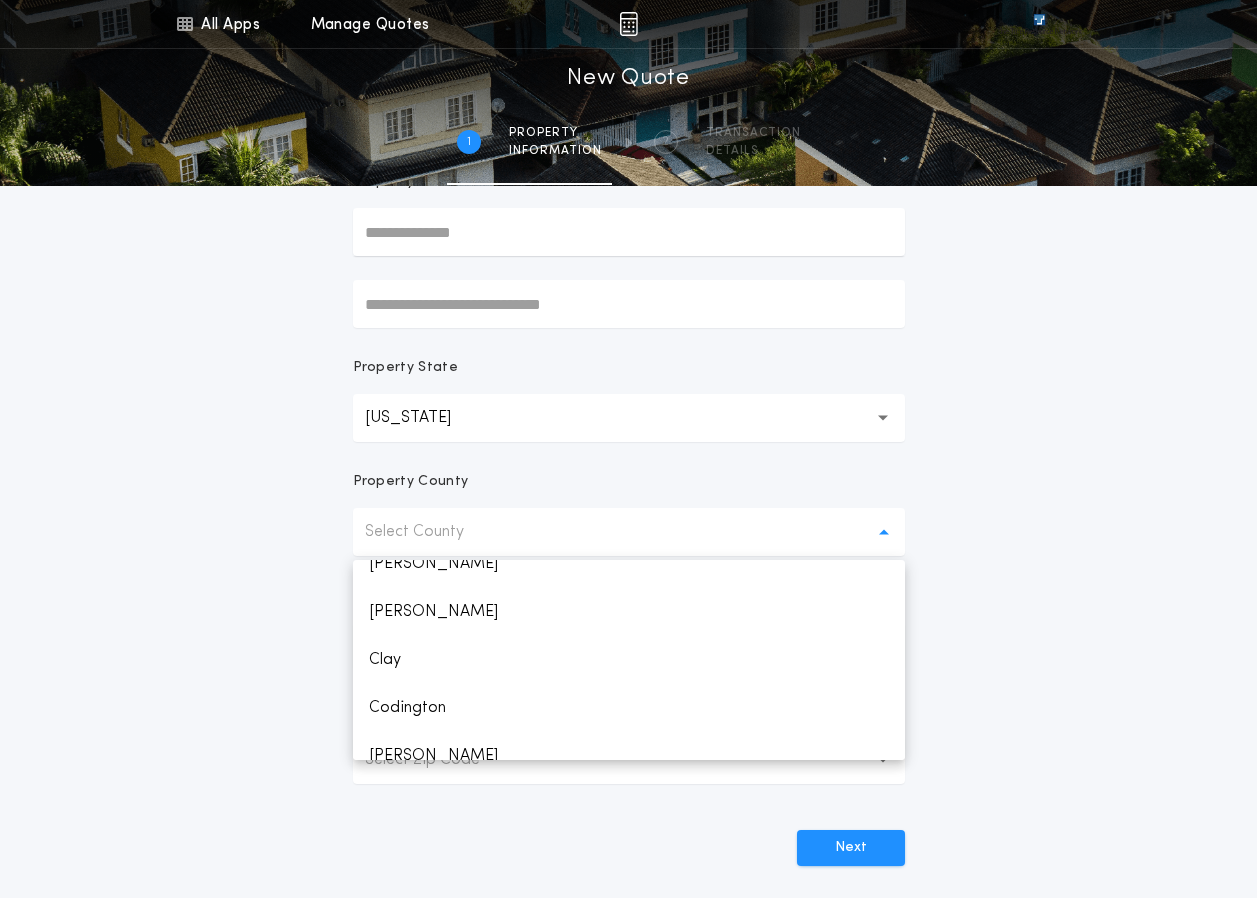 click on "All Apps Title Calculator Seller Net Sheets Menu All Apps Manage Quotes 1 /2 New Quote 1 Property information 2 Transaction details Prepared For Property Address Property State [US_STATE] ** Property County Select County [GEOGRAPHIC_DATA][PERSON_NAME][GEOGRAPHIC_DATA] Bon Homme Brookings Brown Brule Buffalo Butte [PERSON_NAME] Mix [PERSON_NAME] [PERSON_NAME] [PERSON_NAME][GEOGRAPHIC_DATA] Day [PERSON_NAME] [PERSON_NAME] Fall River [PERSON_NAME] [PERSON_NAME] [PERSON_NAME] Hand [PERSON_NAME] [PERSON_NAME] [PERSON_NAME] [PERSON_NAME] [PERSON_NAME] [PERSON_NAME] [PERSON_NAME] Lake [PERSON_NAME] [PERSON_NAME] [PERSON_NAME] [PERSON_NAME] Minnehaha [PERSON_NAME] [GEOGRAPHIC_DATA] Lakota [PERSON_NAME] [PERSON_NAME] [PERSON_NAME] [PERSON_NAME] [PERSON_NAME] [PERSON_NAME] Sully [PERSON_NAME] Union [GEOGRAPHIC_DATA] [GEOGRAPHIC_DATA] [GEOGRAPHIC_DATA] Property City or Locality Select City Property Zip Code Select Zip Code Next Powered by  © All rights reserved.  24|Seven Fees Privacy Policy Terms of Service Support   [URL][DOMAIN_NAME]   for complete terms. © [ 2025 ] Viking Sasquatch, LLC. 3.8.0" at bounding box center (628, 451) 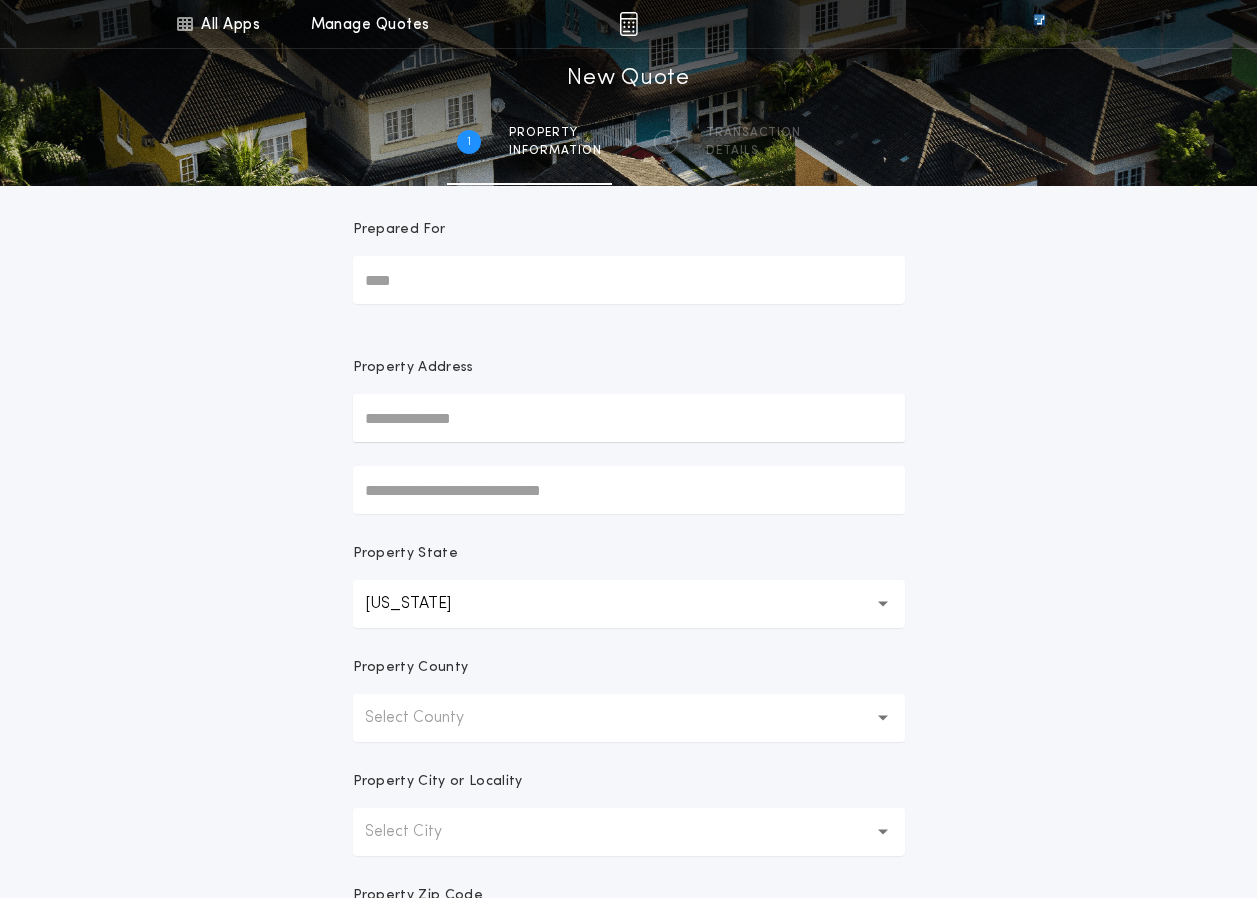 scroll, scrollTop: 5, scrollLeft: 0, axis: vertical 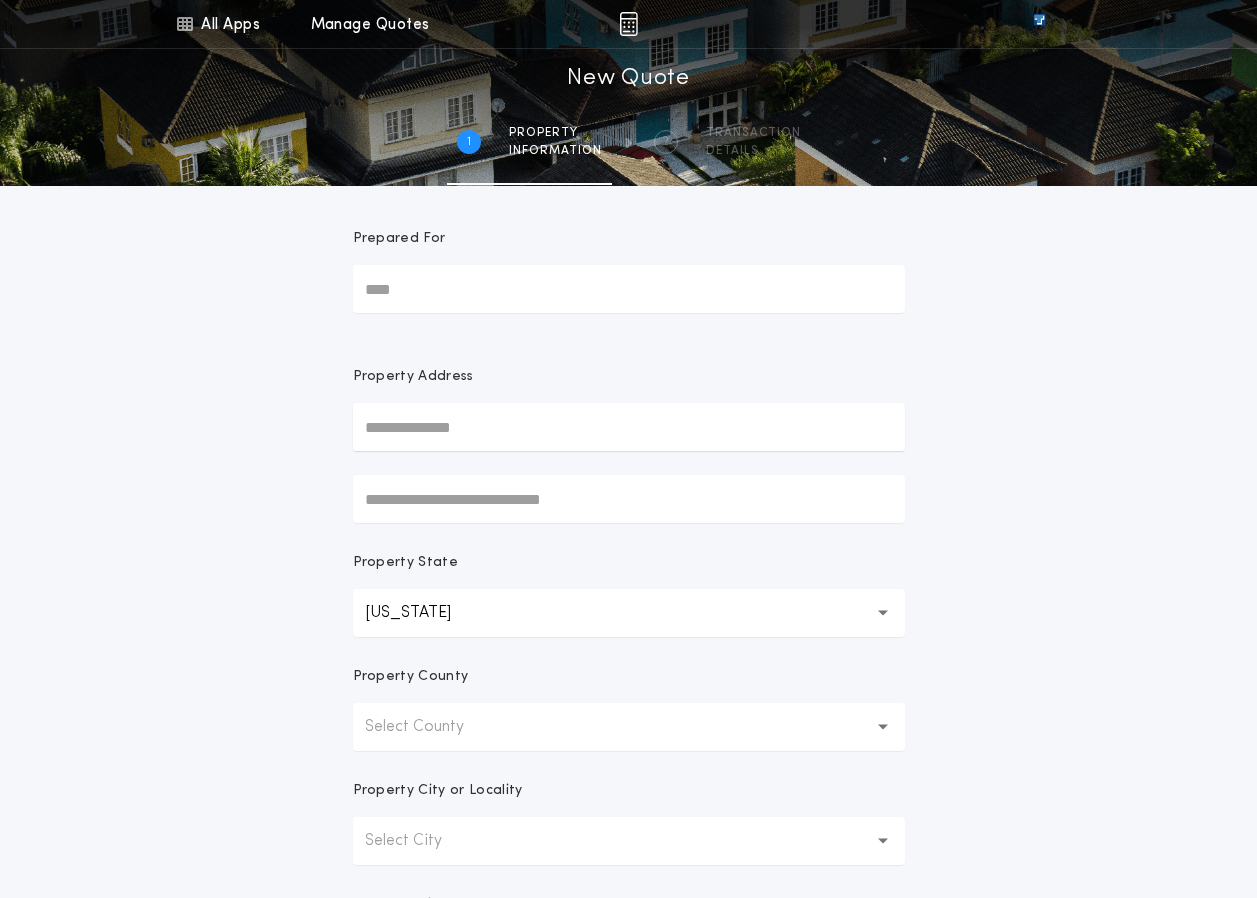 click on "Select County" at bounding box center [629, 727] 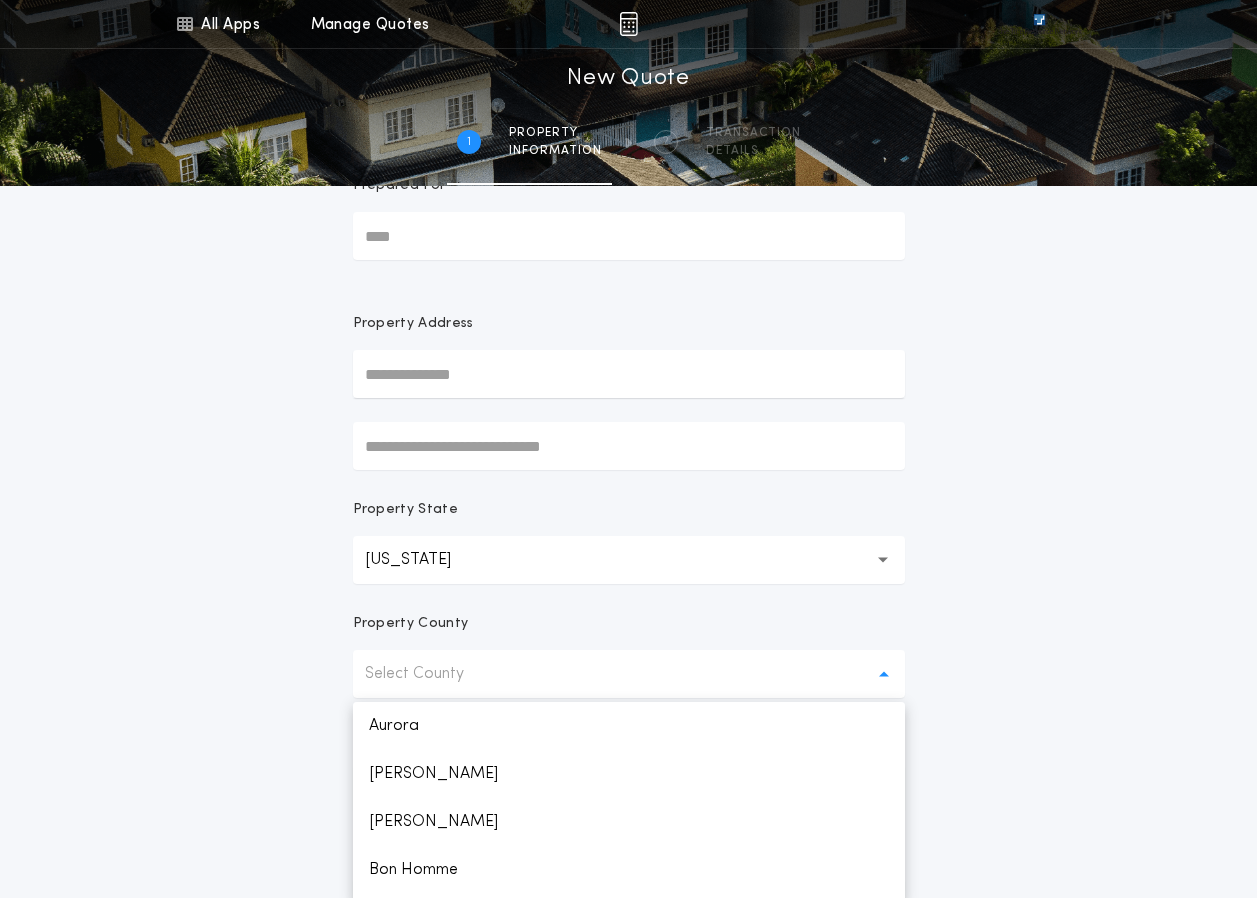 scroll, scrollTop: 105, scrollLeft: 0, axis: vertical 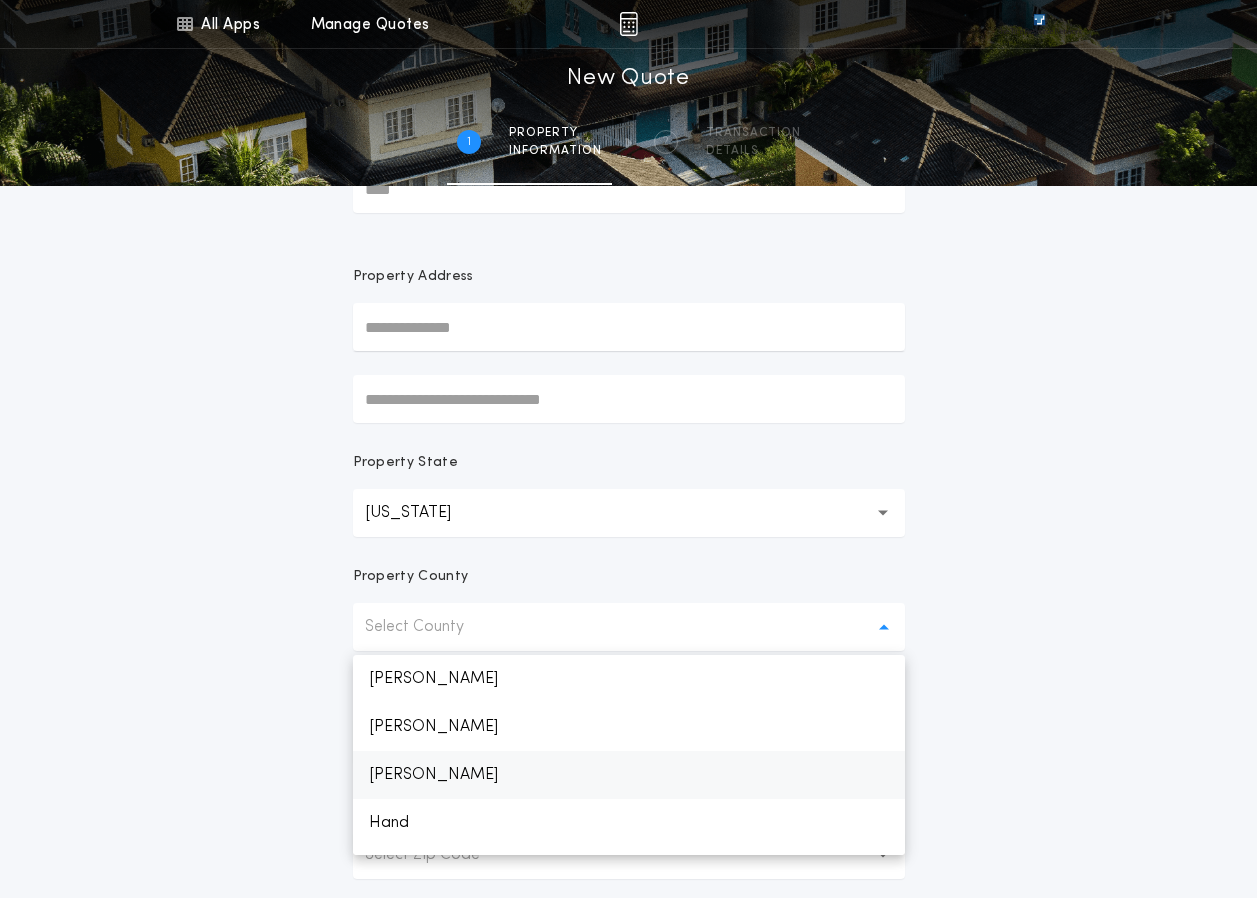 click on "[PERSON_NAME]" at bounding box center [629, 775] 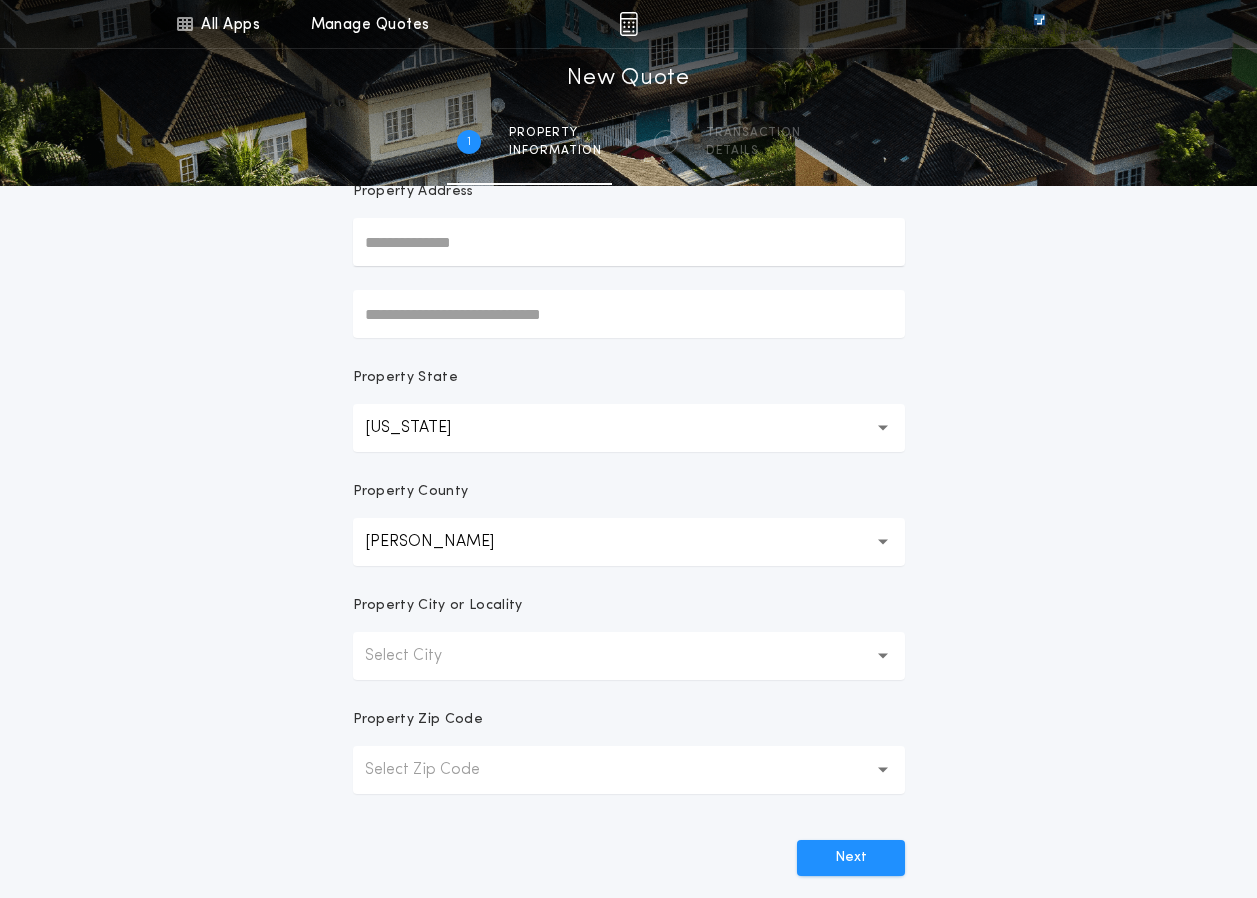 scroll, scrollTop: 305, scrollLeft: 0, axis: vertical 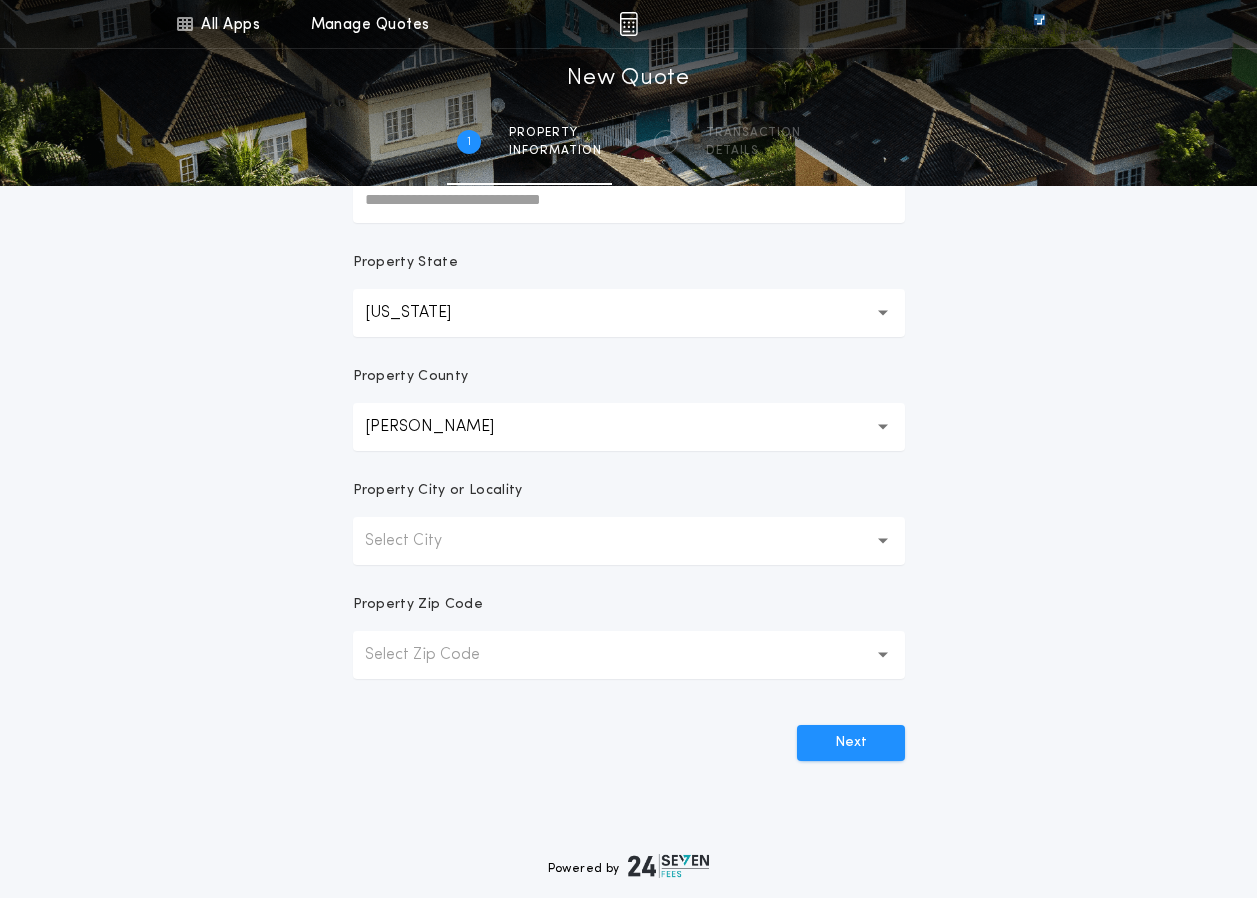 click on "Select City" at bounding box center (419, 541) 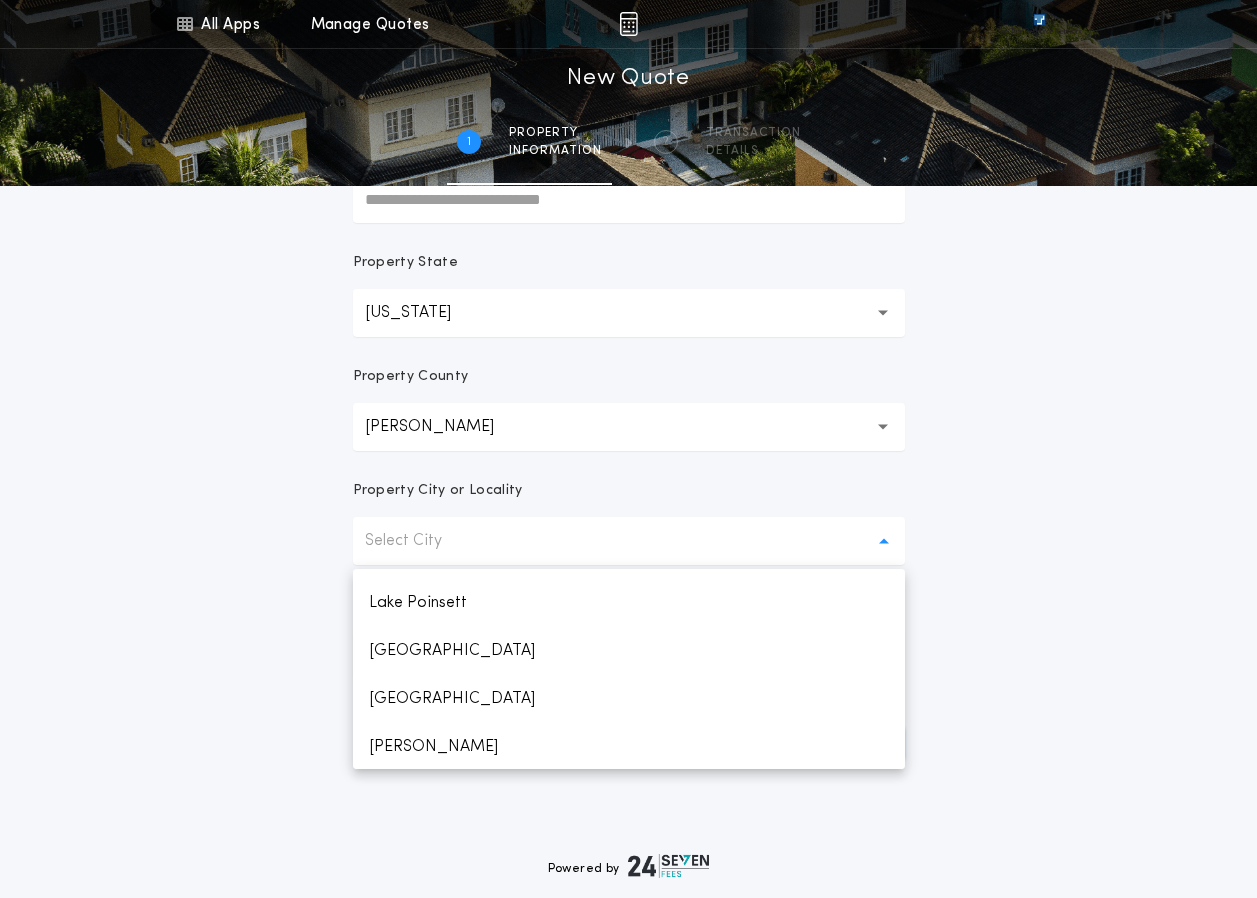 scroll, scrollTop: 424, scrollLeft: 0, axis: vertical 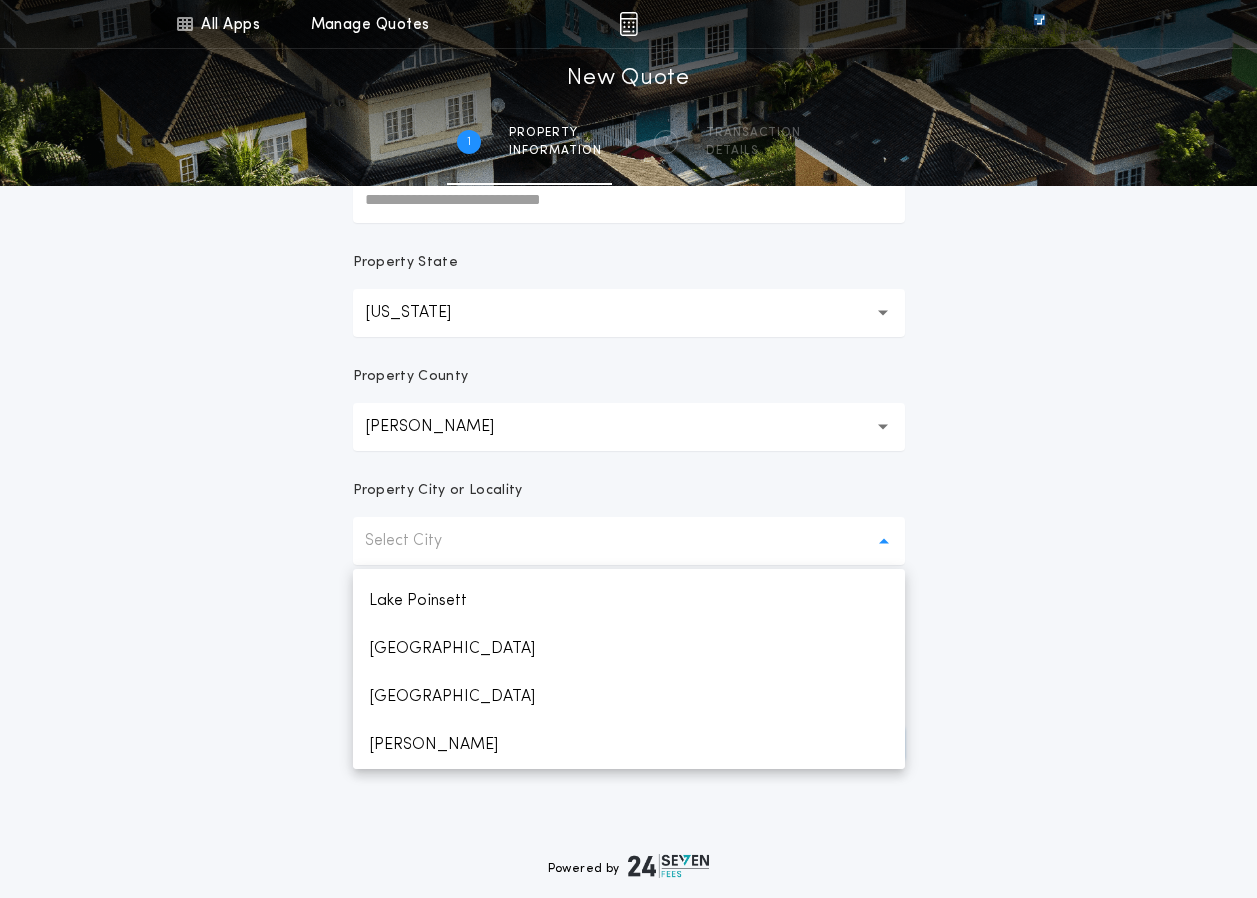 click on "All Apps Title Calculator Seller Net Sheets Menu All Apps Manage Quotes 1 /2 New Quote 1 Property information 2 Transaction details Prepared For Property Address Property State [US_STATE] ** Property County [GEOGRAPHIC_DATA] ****** Property City or Locality Select City [GEOGRAPHIC_DATA] [PERSON_NAME][GEOGRAPHIC_DATA] [GEOGRAPHIC_DATA] [GEOGRAPHIC_DATA][PERSON_NAME][GEOGRAPHIC_DATA] [GEOGRAPHIC_DATA] [PERSON_NAME] [PERSON_NAME] [GEOGRAPHIC_DATA][PERSON_NAME] [PERSON_NAME][GEOGRAPHIC_DATA] [GEOGRAPHIC_DATA] [PERSON_NAME] Property Zip Code Select Zip Code Next" at bounding box center [628, 266] 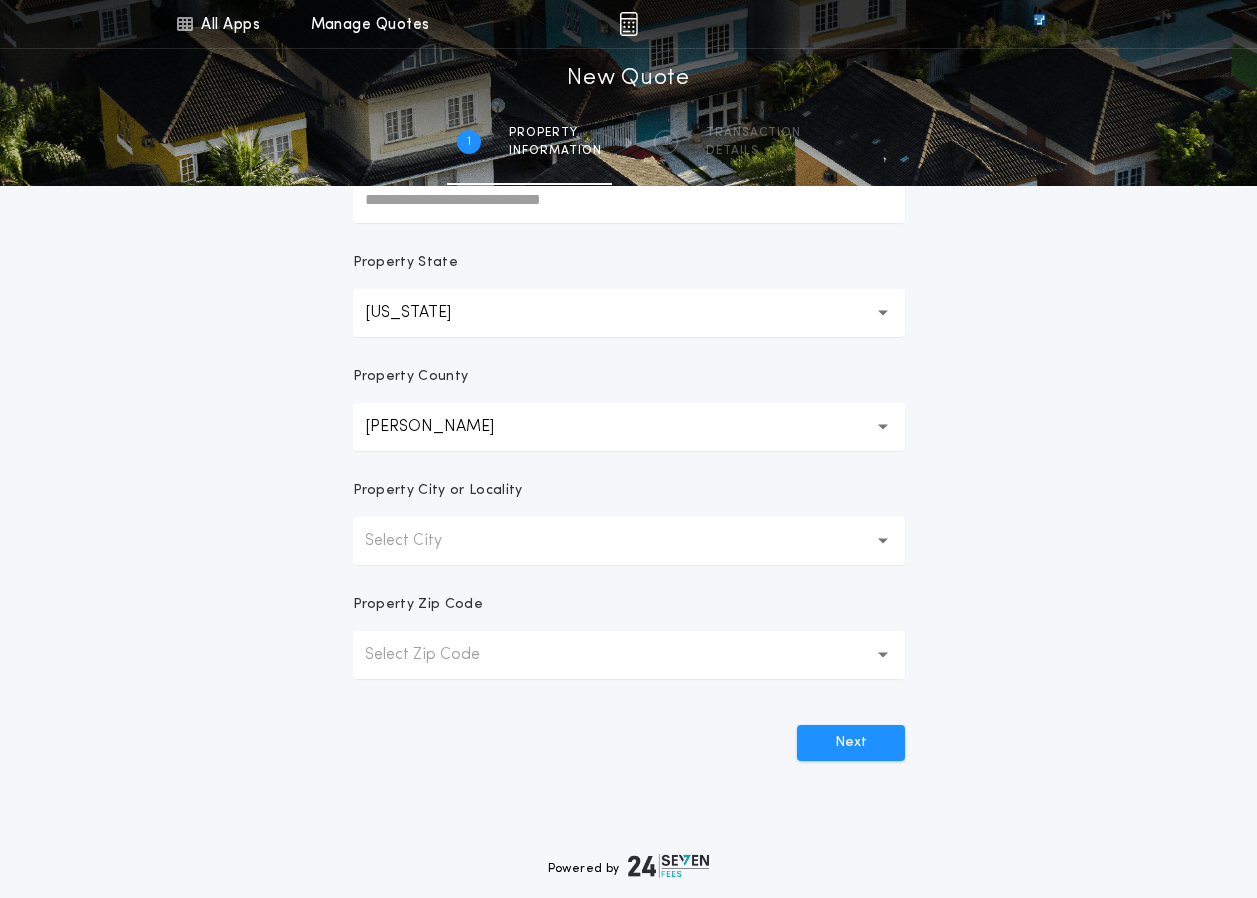 click on "Select Zip Code" at bounding box center [438, 655] 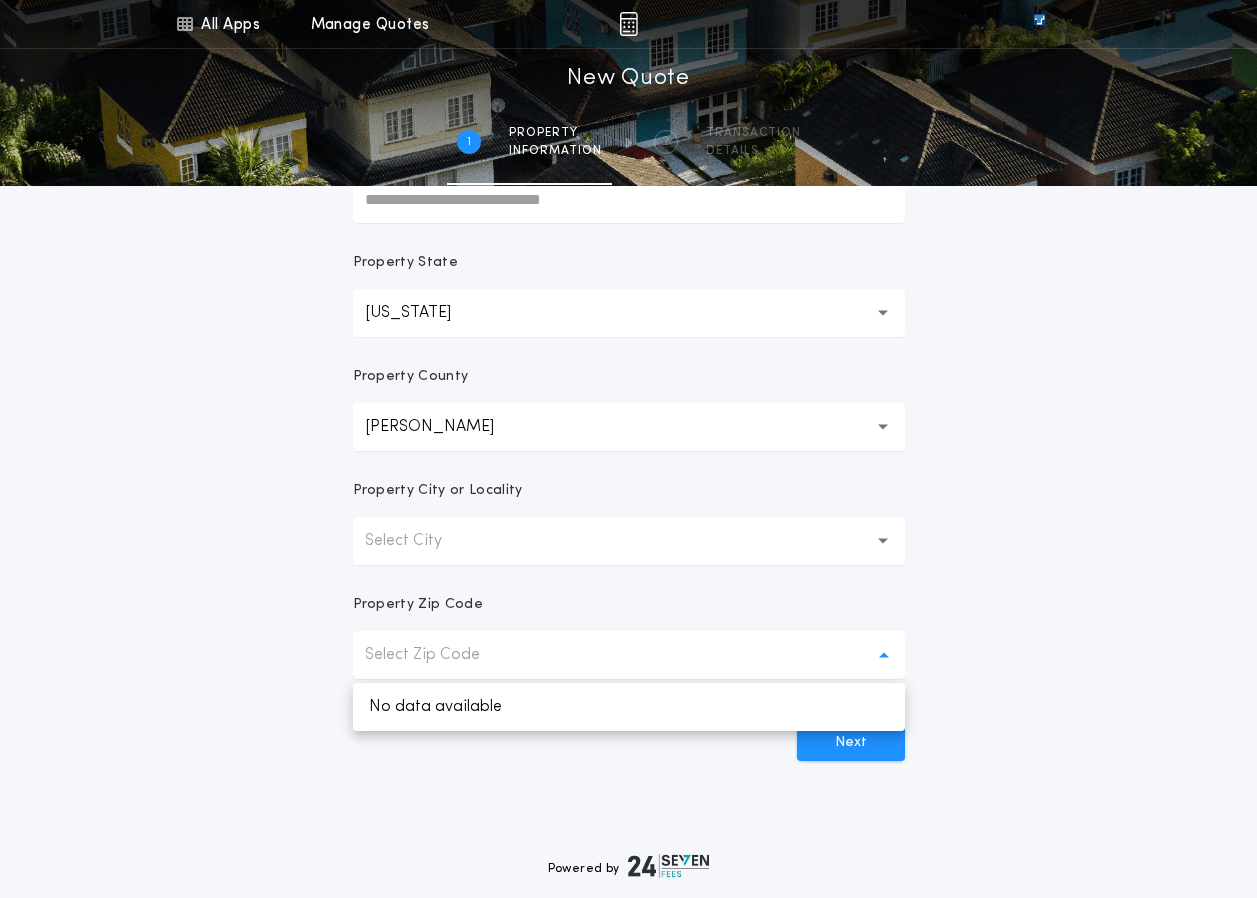 click on "Select Zip Code" at bounding box center [438, 655] 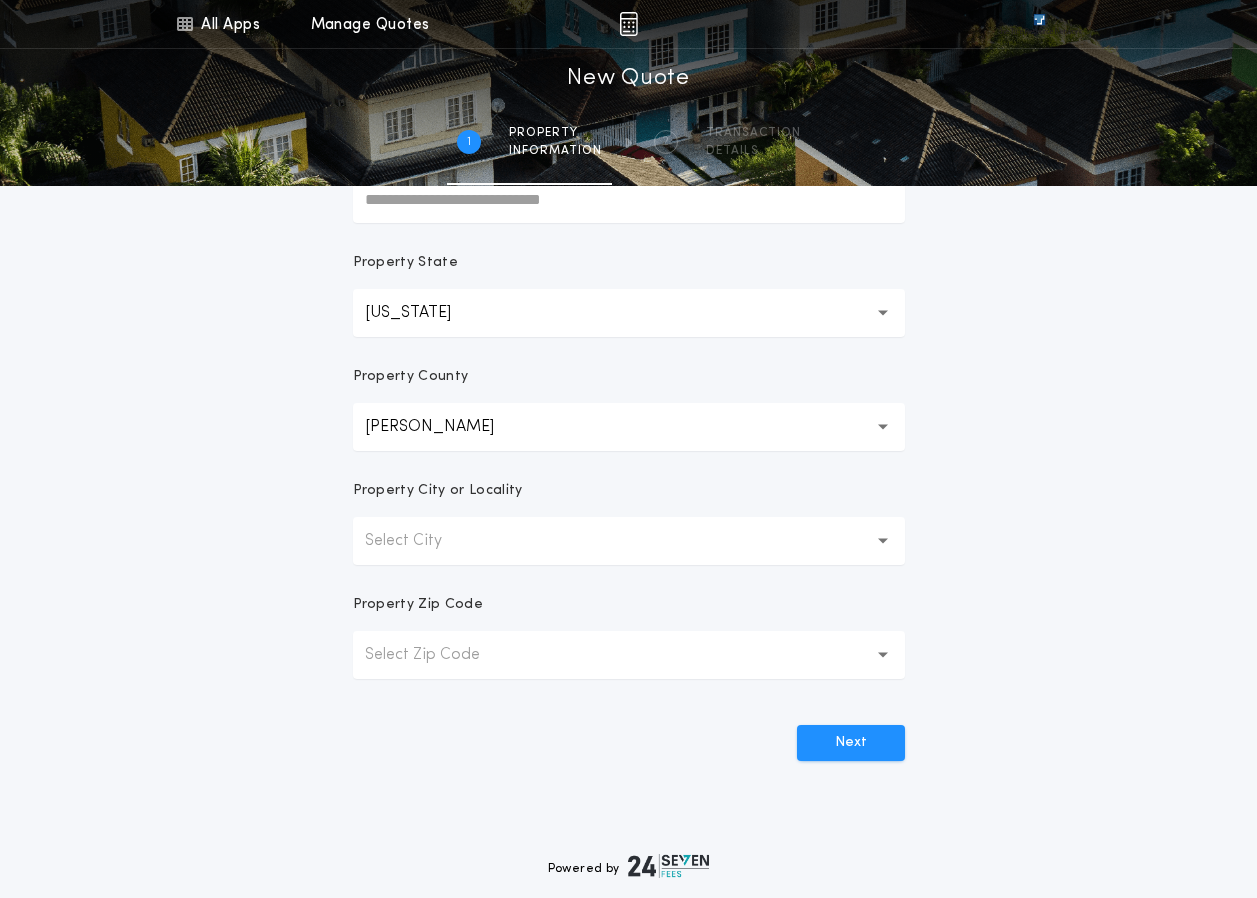 click on "Select Zip Code" at bounding box center (438, 655) 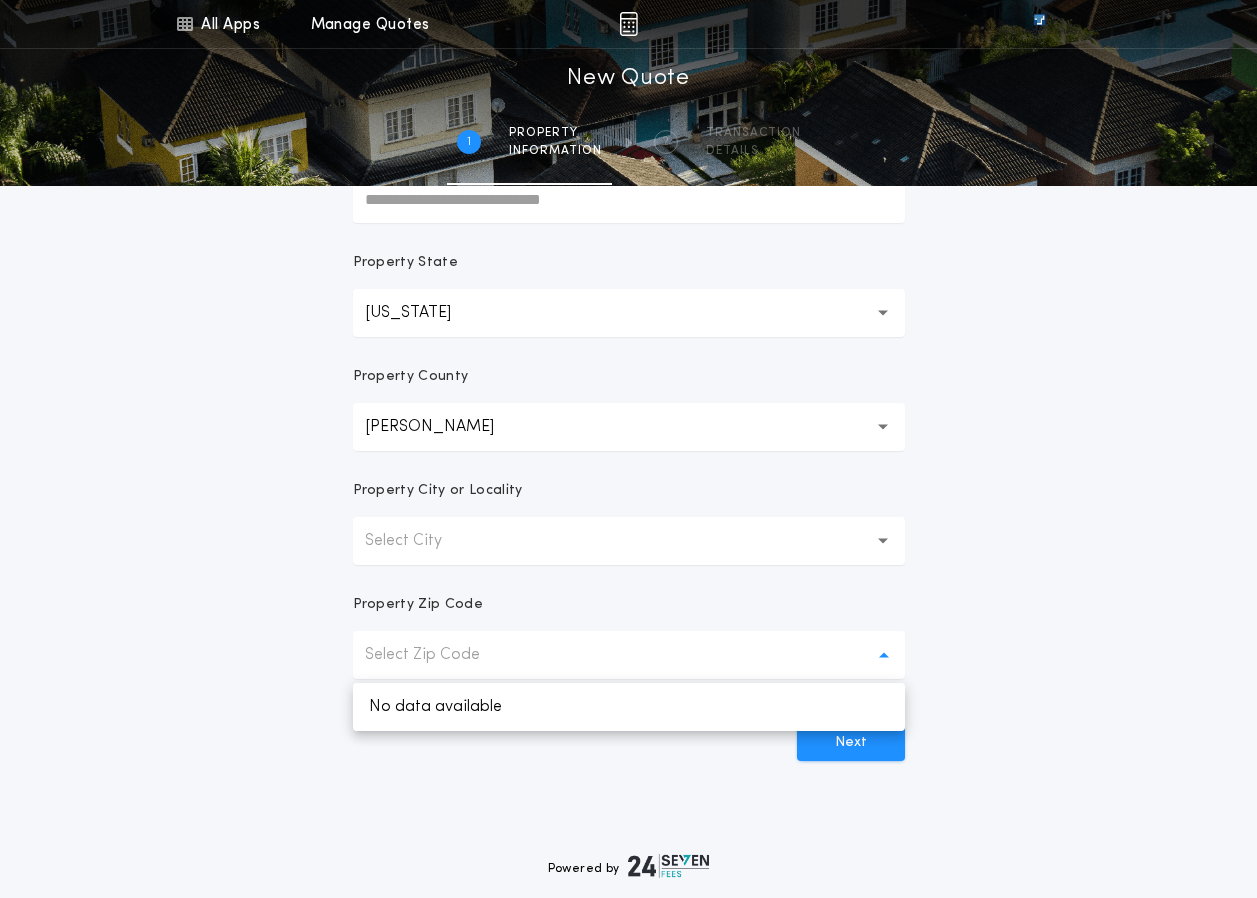 click on "All Apps Title Calculator Seller Net Sheets Menu All Apps Manage Quotes 1 /2 New Quote 1 Property information 2 Transaction details Prepared For Property Address Property State [US_STATE] ** Property County Hamlin ****** Property City or Locality Select City Property Zip Code Select Zip Code No data available Next" at bounding box center (628, 266) 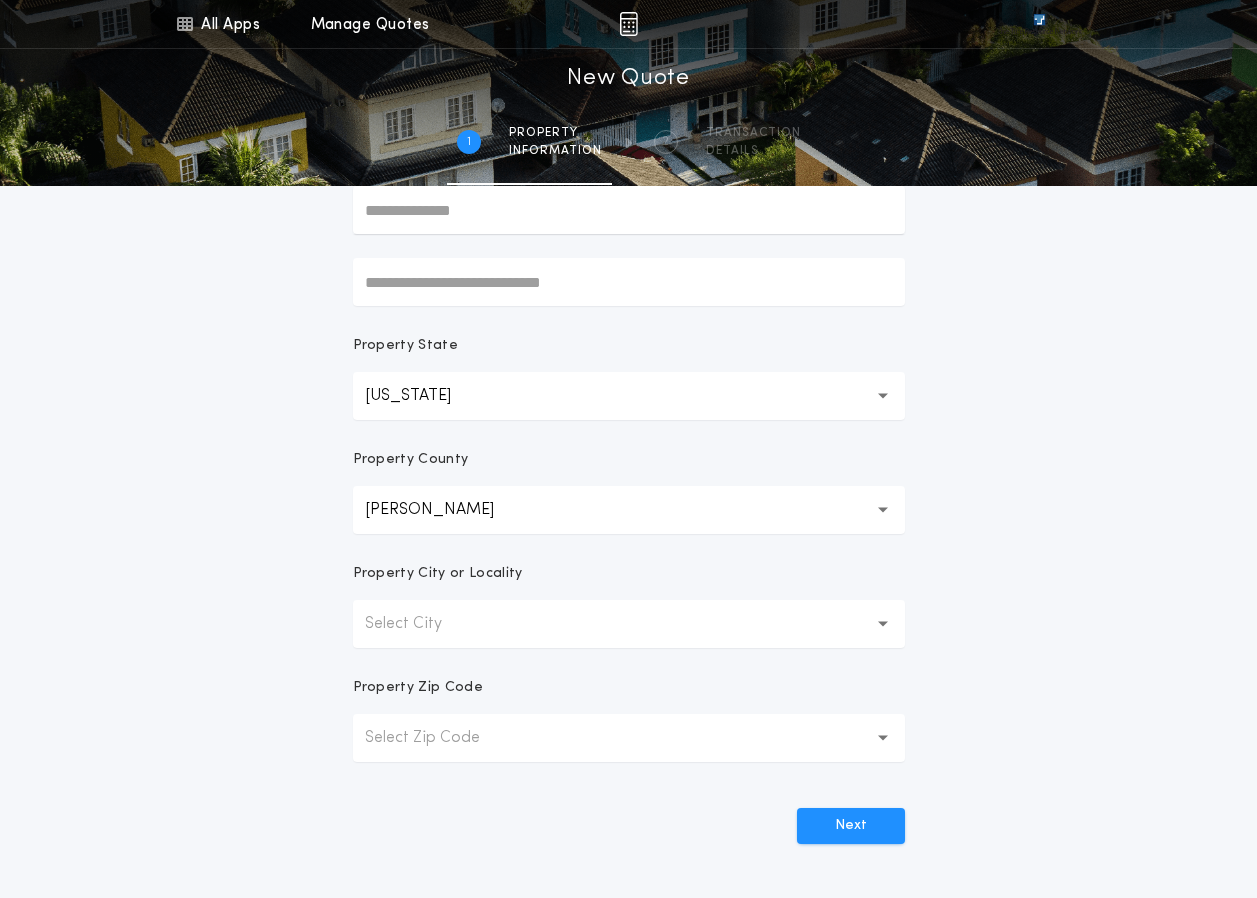 scroll, scrollTop: 250, scrollLeft: 0, axis: vertical 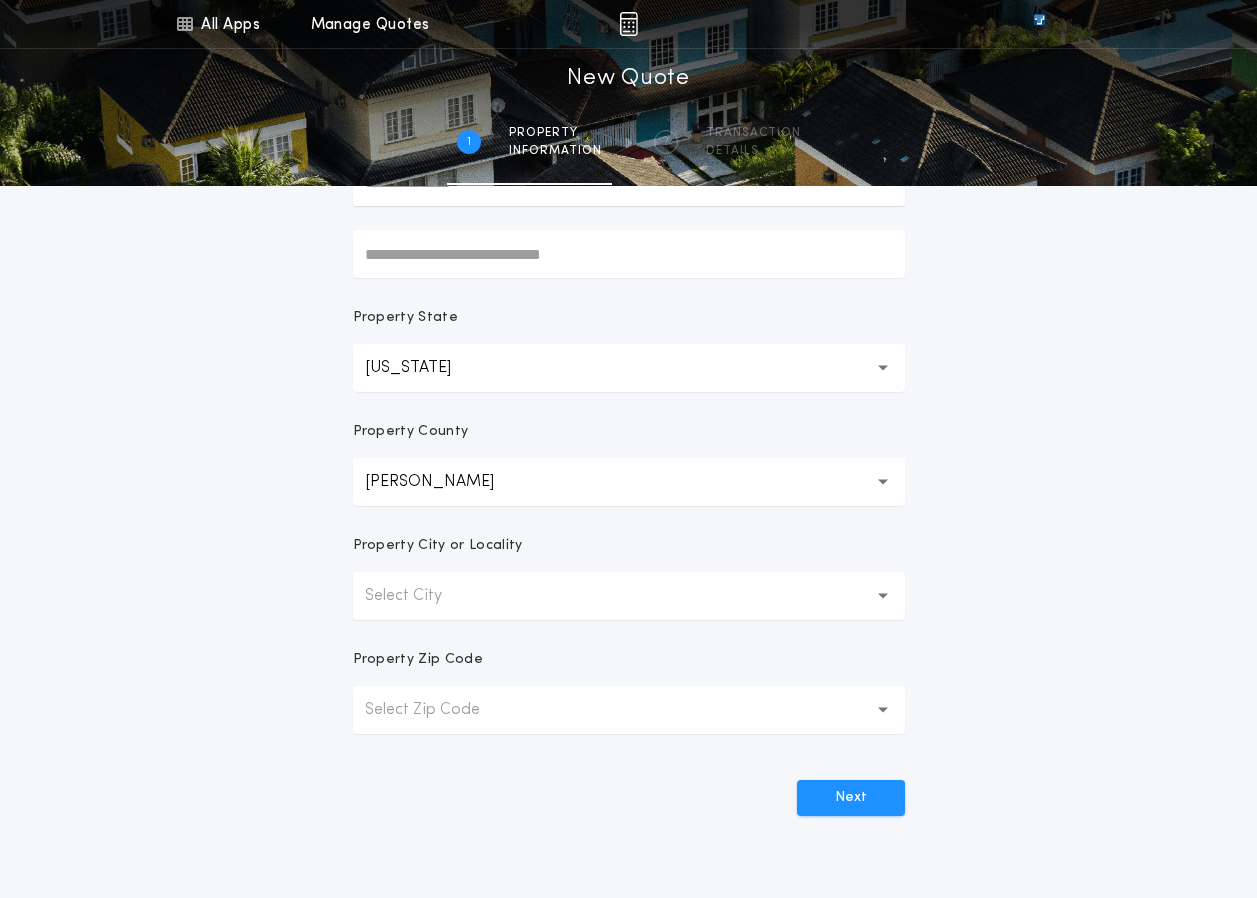 click on "[US_STATE] **" at bounding box center (629, 368) 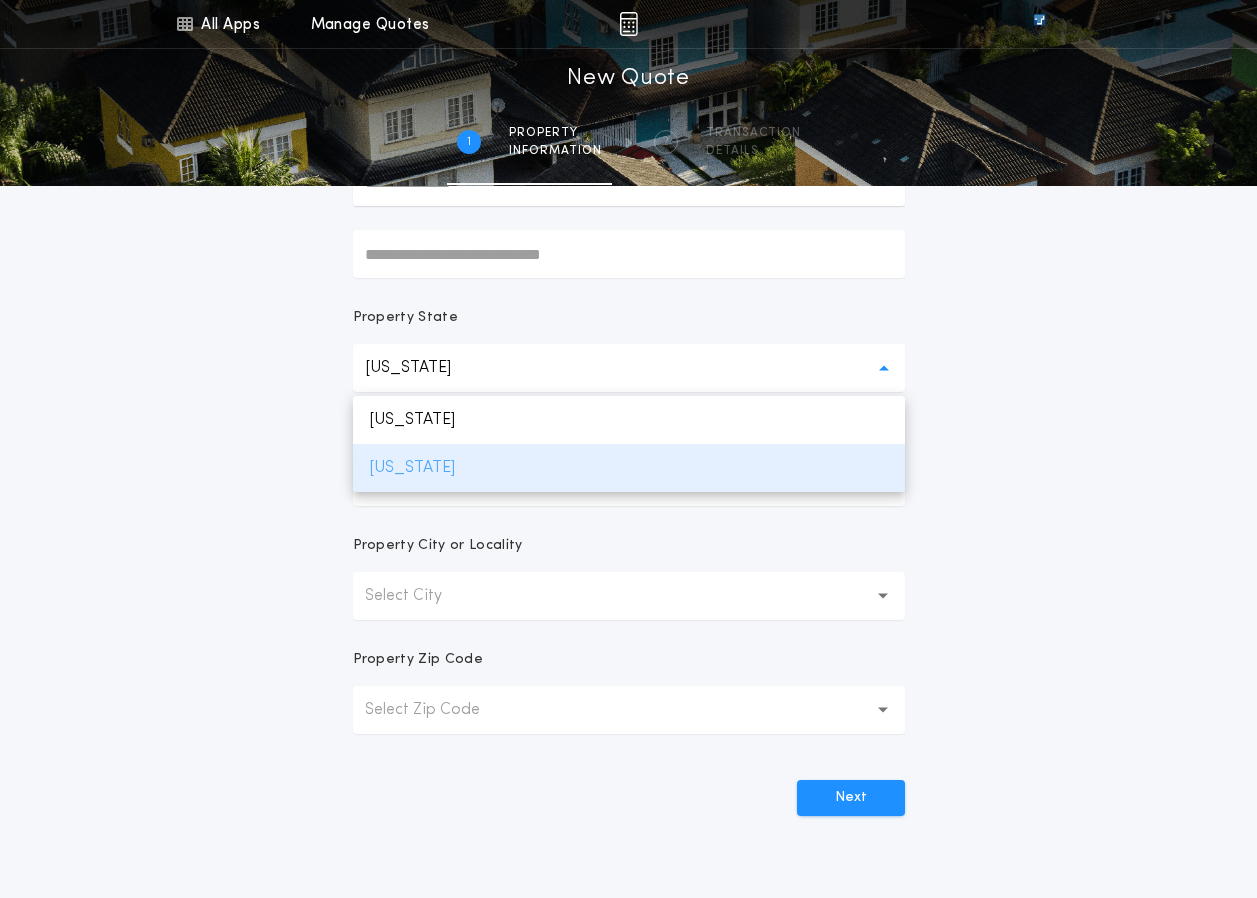 click on "[US_STATE]" at bounding box center [629, 468] 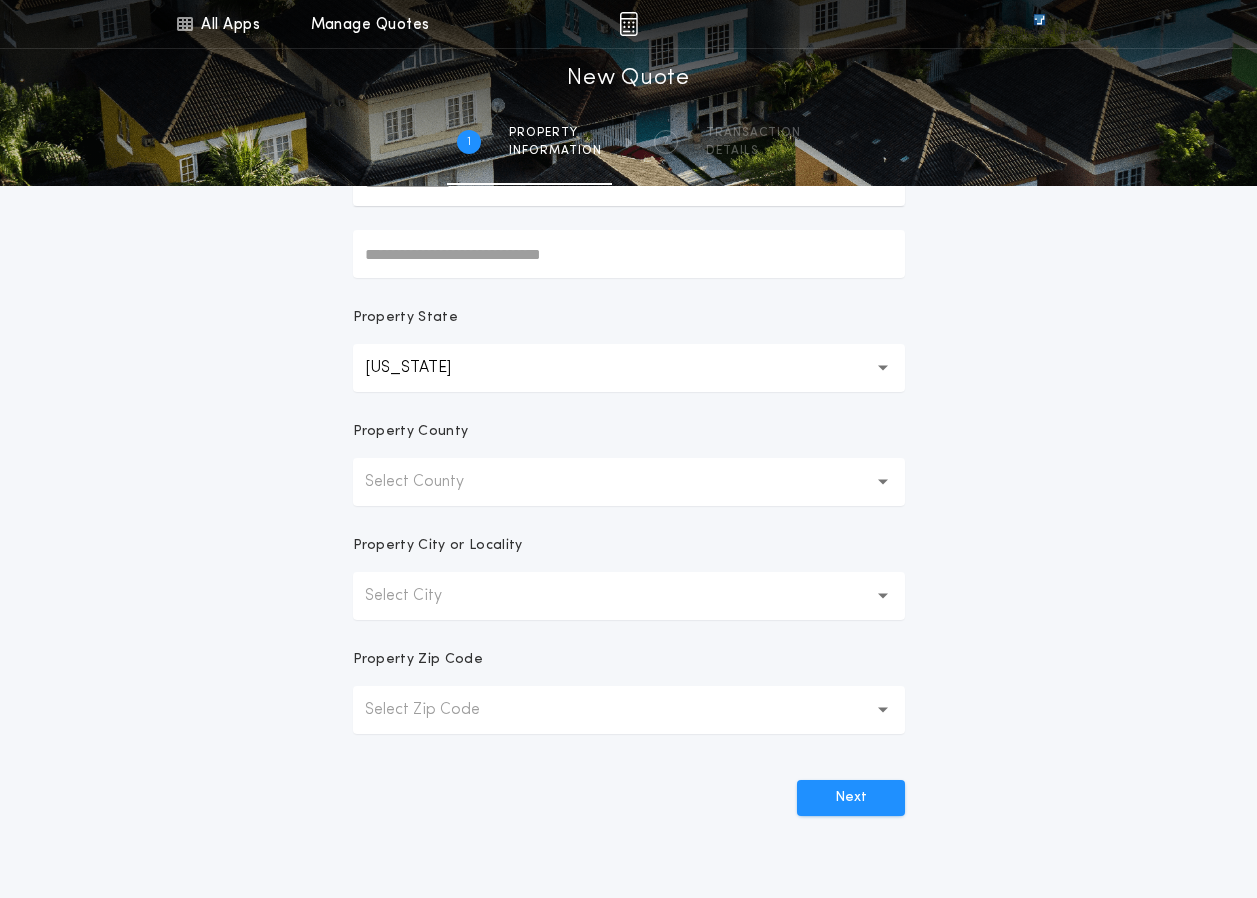 click on "Select County" at bounding box center (629, 482) 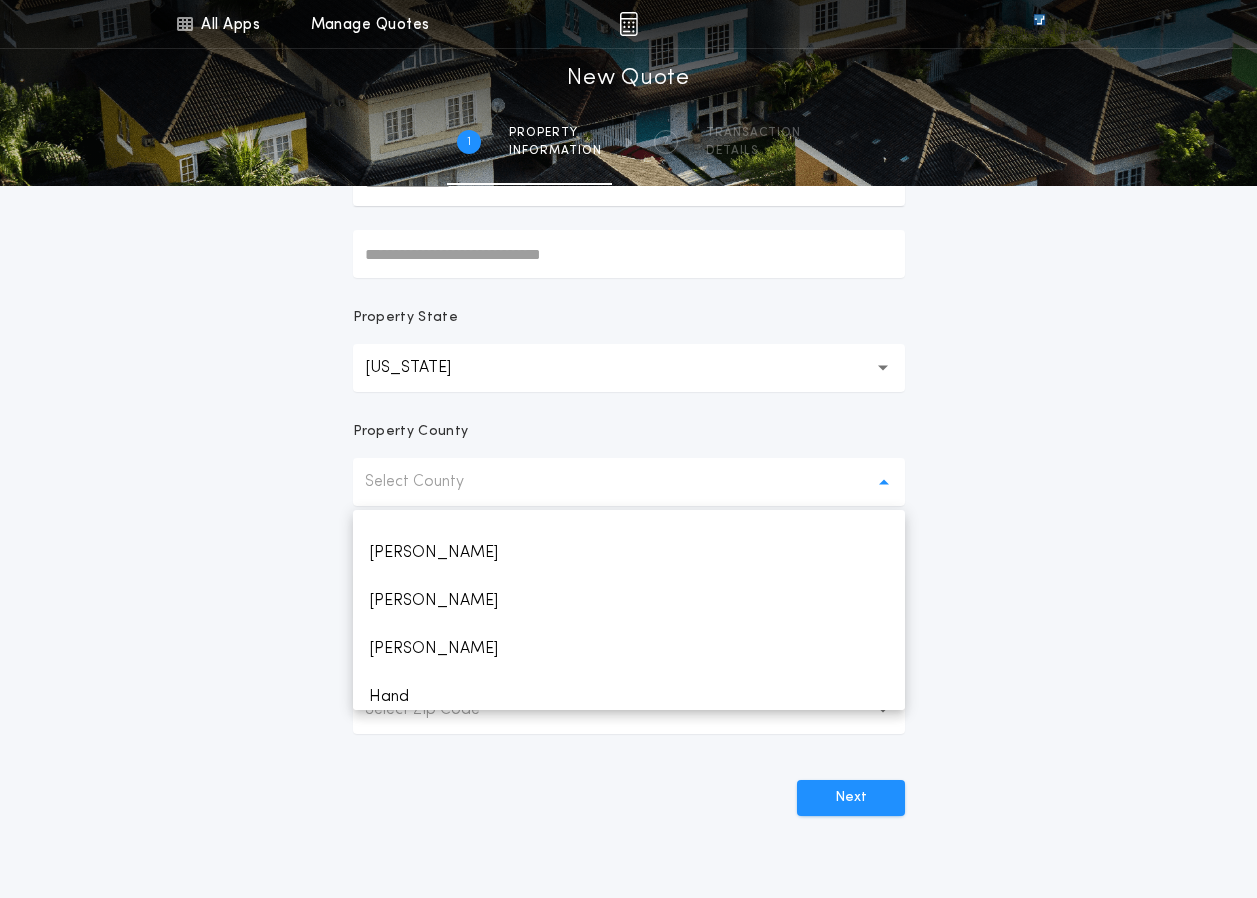 scroll, scrollTop: 1200, scrollLeft: 0, axis: vertical 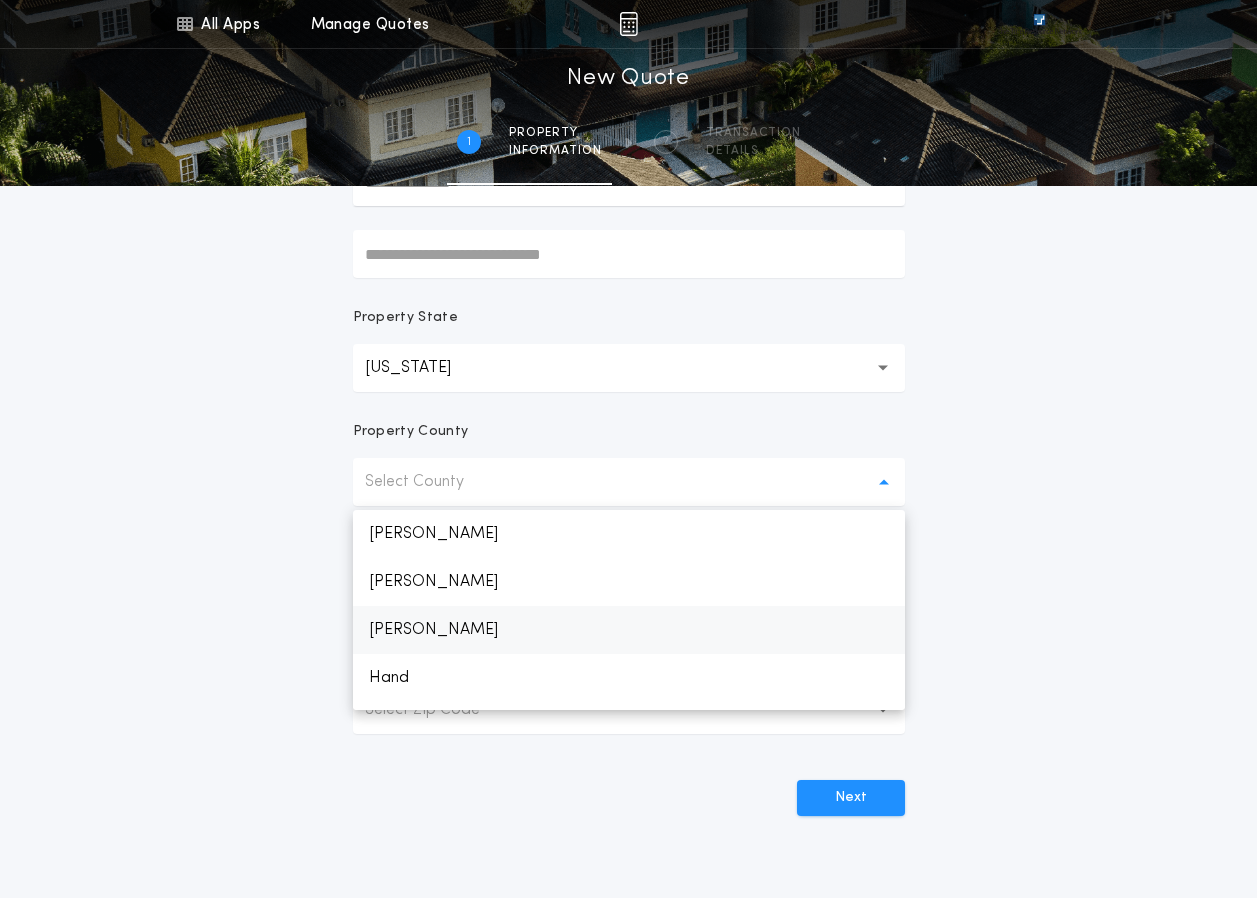 click on "[PERSON_NAME]" at bounding box center (629, 630) 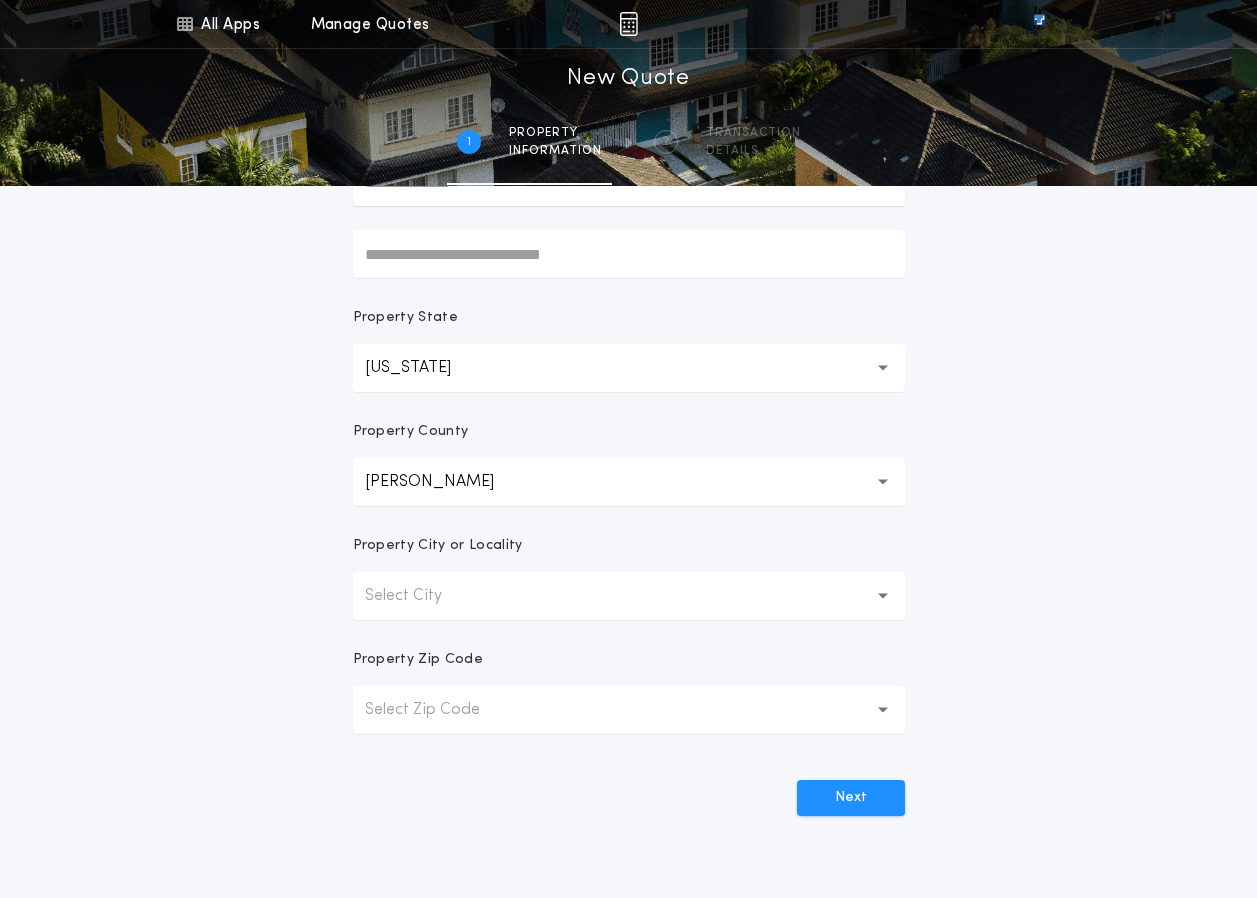 click on "Select City" at bounding box center [629, 596] 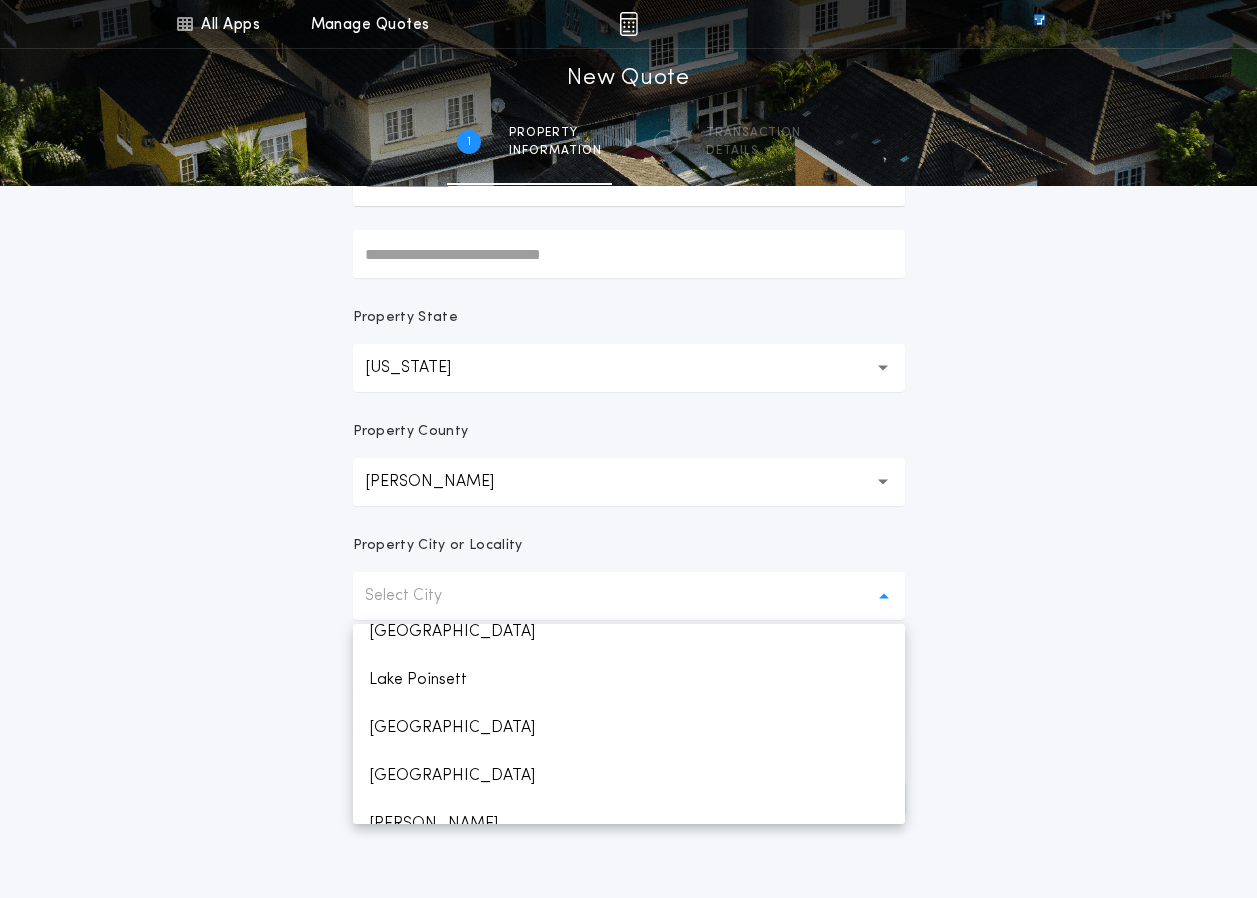 scroll, scrollTop: 424, scrollLeft: 0, axis: vertical 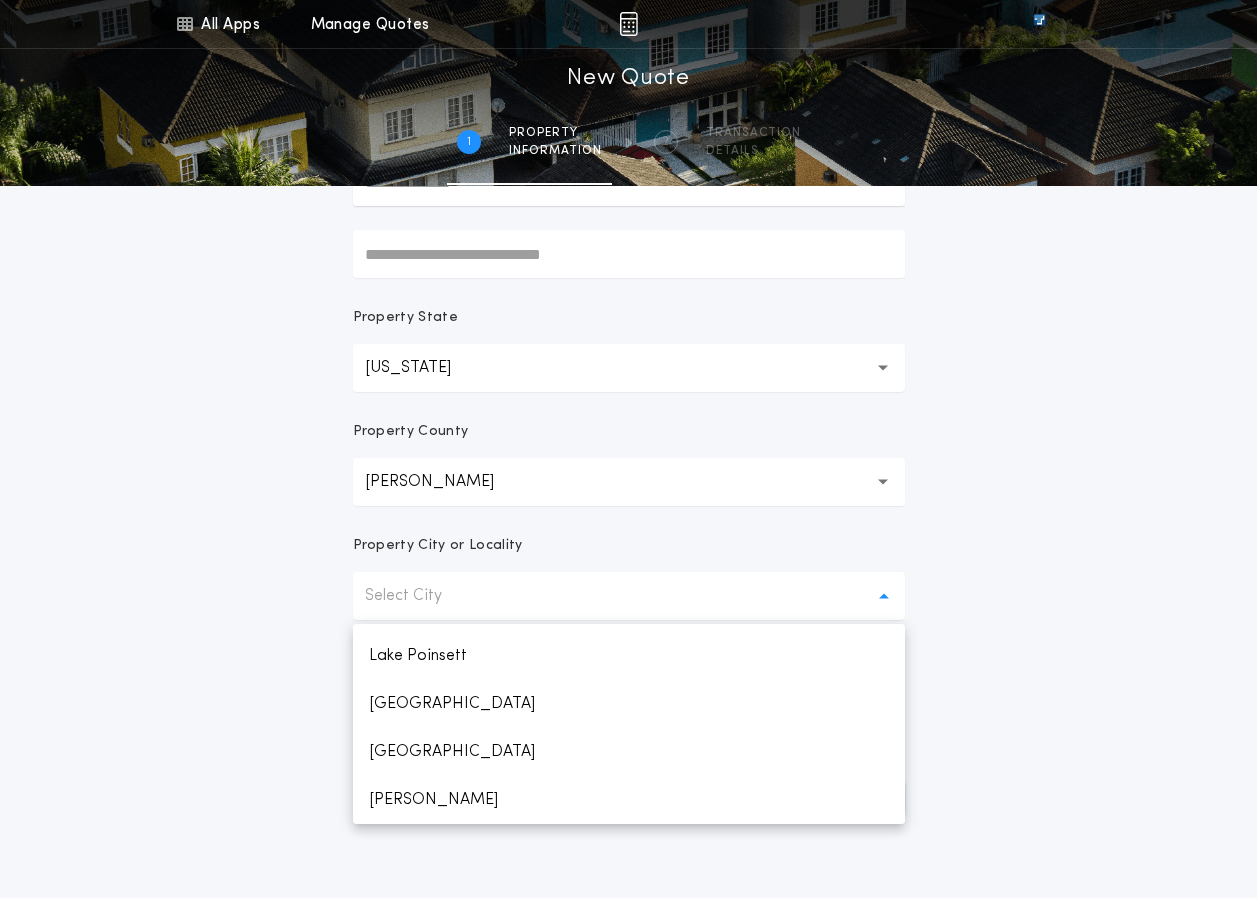 click on "All Apps Title Calculator Seller Net Sheets Menu All Apps Manage Quotes 1 /2 New Quote 1 Property information 2 Transaction details Prepared For Property Address Property State [US_STATE] ** Property County [GEOGRAPHIC_DATA] ****** Property City or Locality Select City [GEOGRAPHIC_DATA] [PERSON_NAME][GEOGRAPHIC_DATA] [GEOGRAPHIC_DATA] [GEOGRAPHIC_DATA][PERSON_NAME][GEOGRAPHIC_DATA] [GEOGRAPHIC_DATA] [PERSON_NAME] [PERSON_NAME] [GEOGRAPHIC_DATA][PERSON_NAME] [PERSON_NAME][GEOGRAPHIC_DATA] [GEOGRAPHIC_DATA] [PERSON_NAME] Property Zip Code Select Zip Code Next" at bounding box center (628, 321) 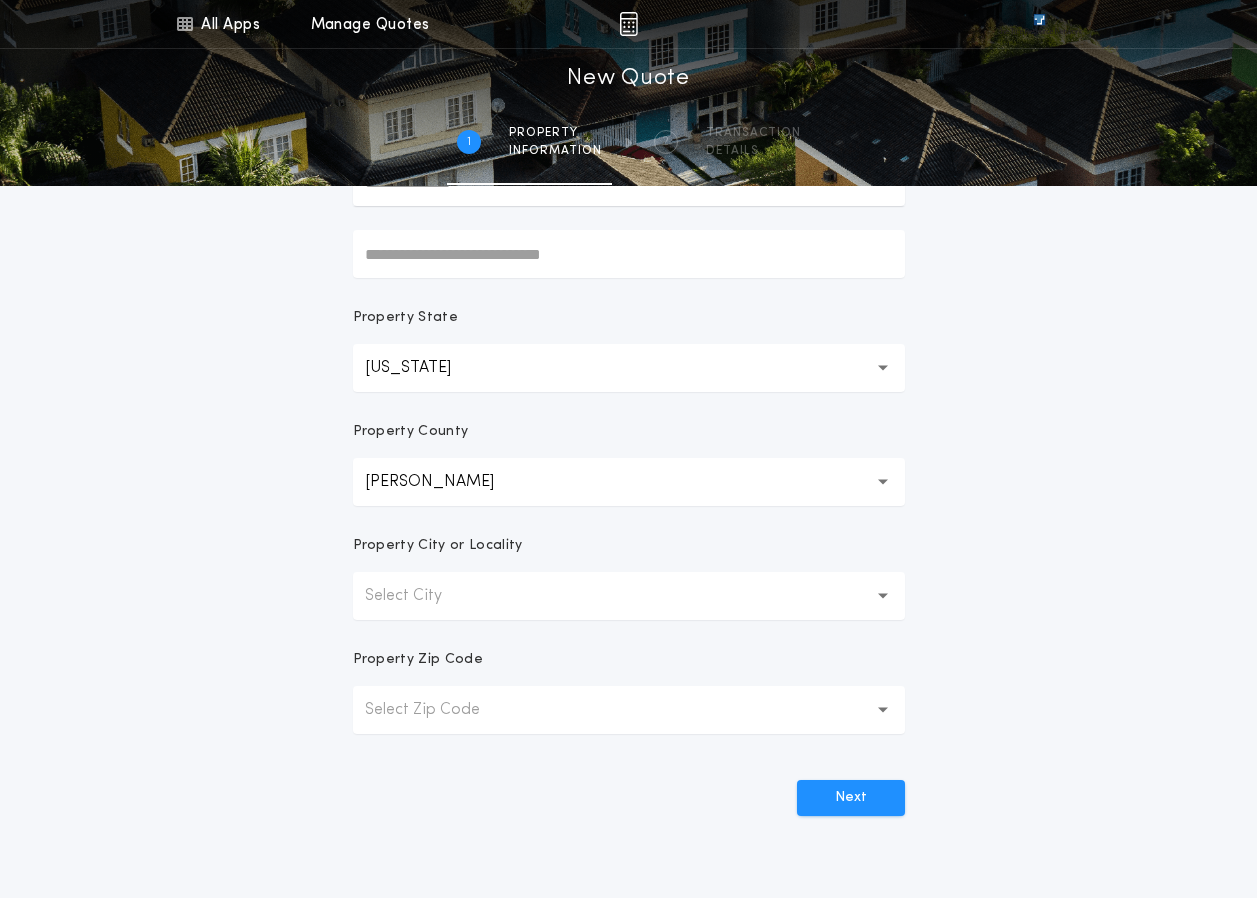 click on "Select Zip Code" at bounding box center [629, 710] 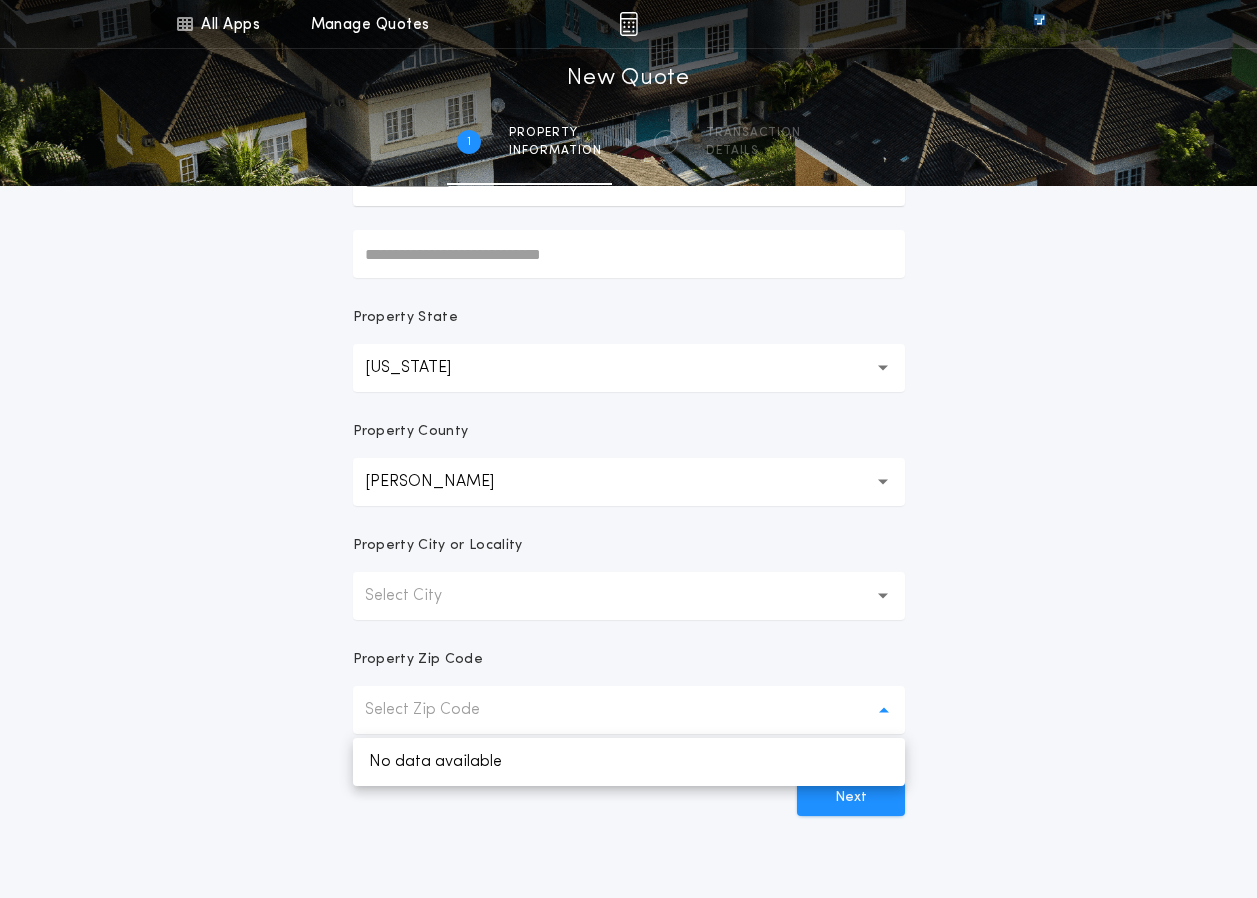 click on "Select Zip Code" at bounding box center (629, 710) 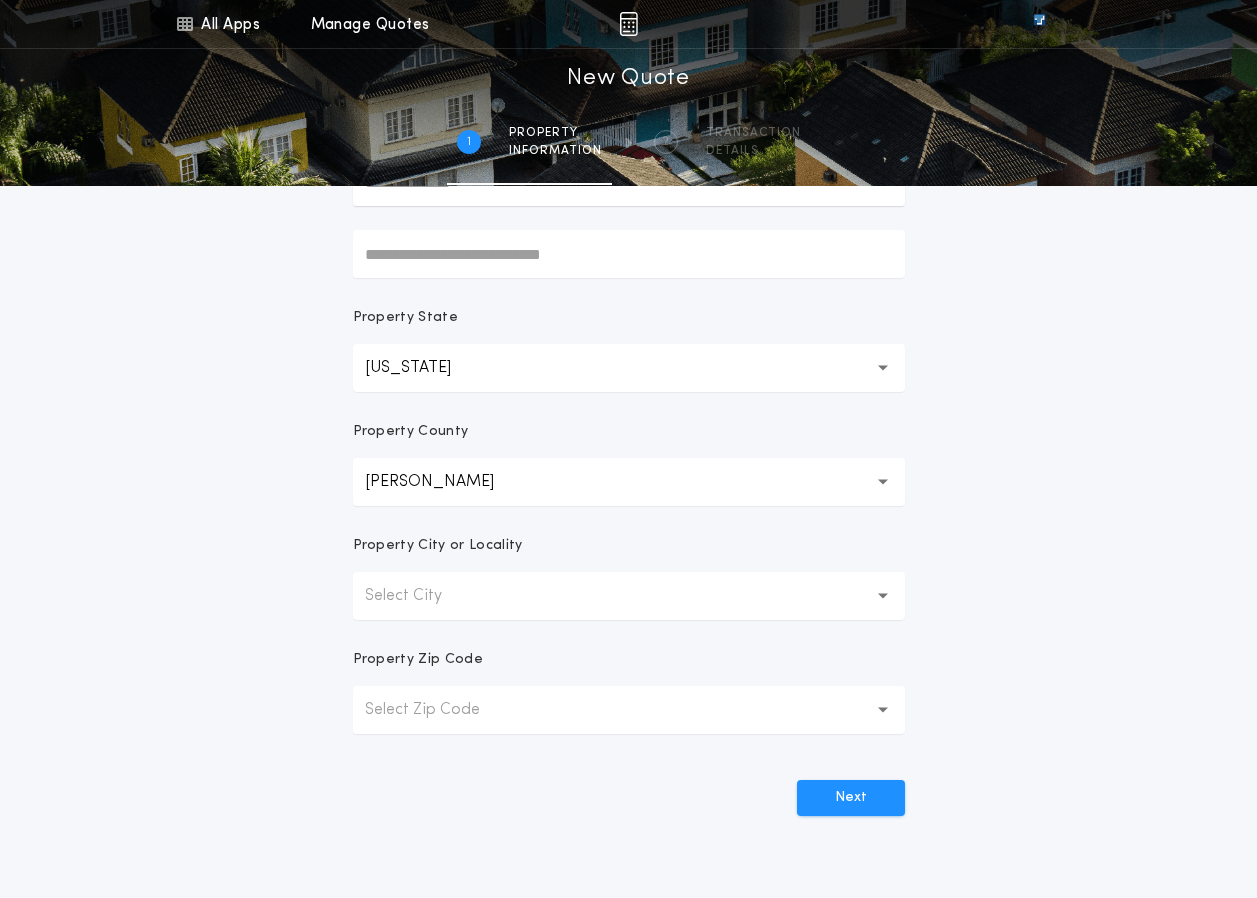 click on "Select Zip Code" at bounding box center [438, 710] 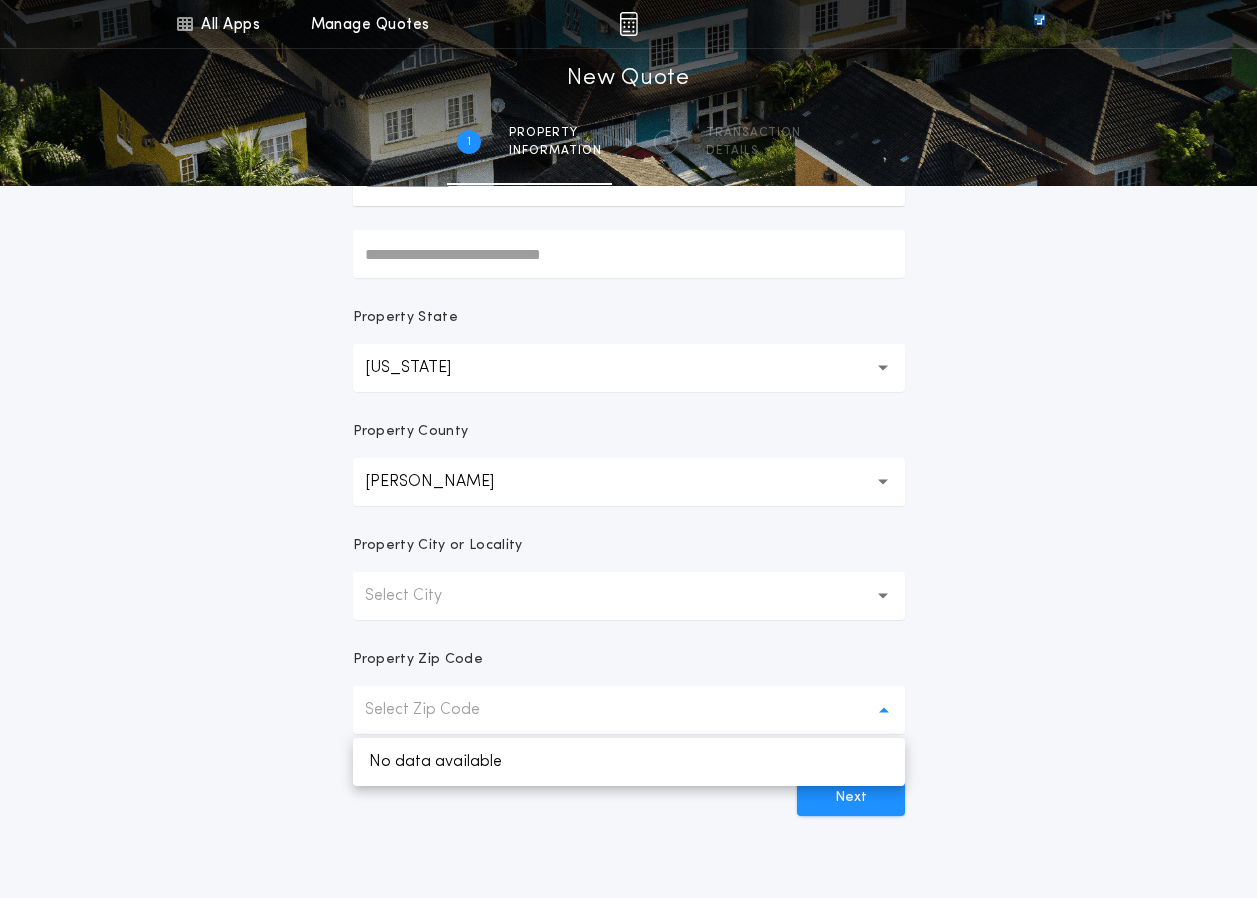 click on "Select City" at bounding box center [419, 596] 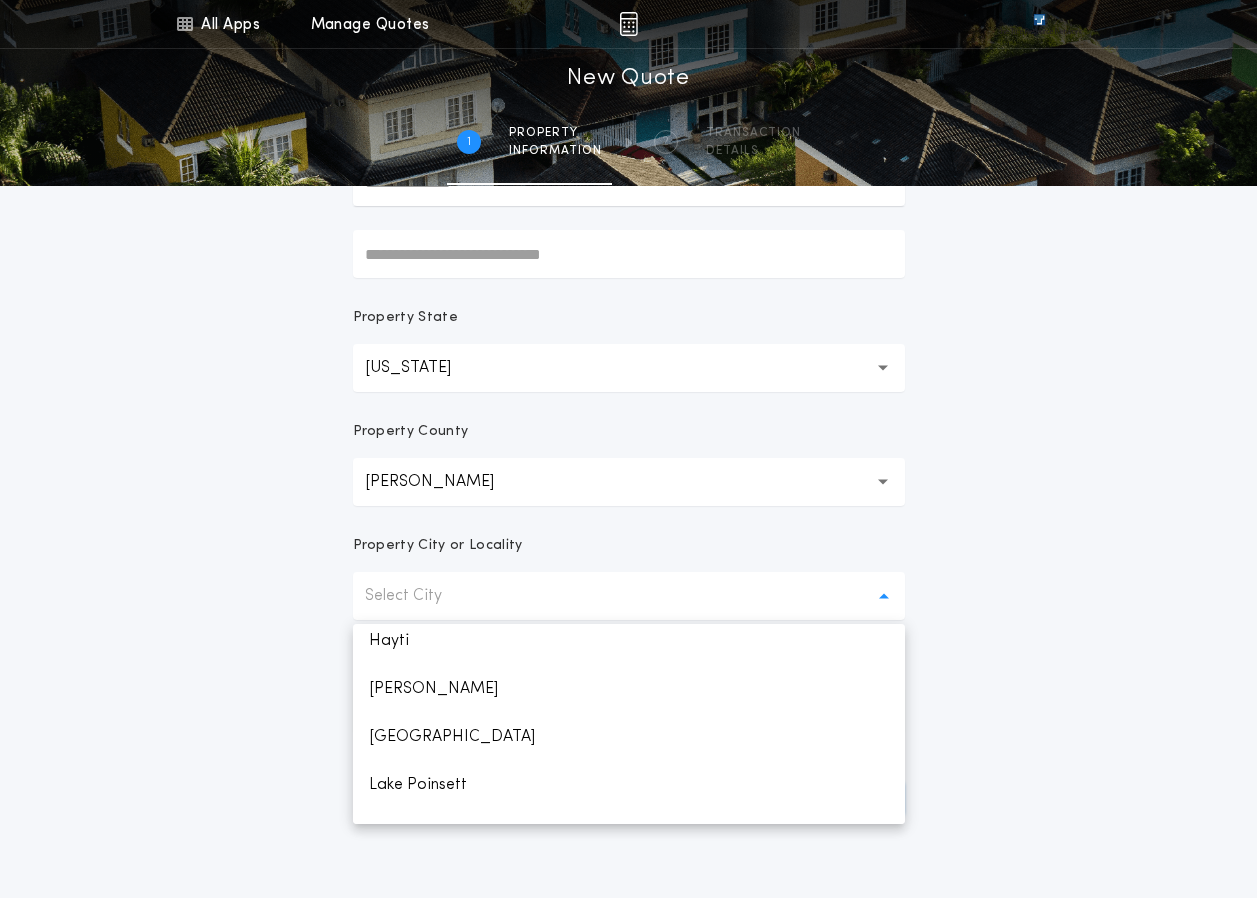 scroll, scrollTop: 300, scrollLeft: 0, axis: vertical 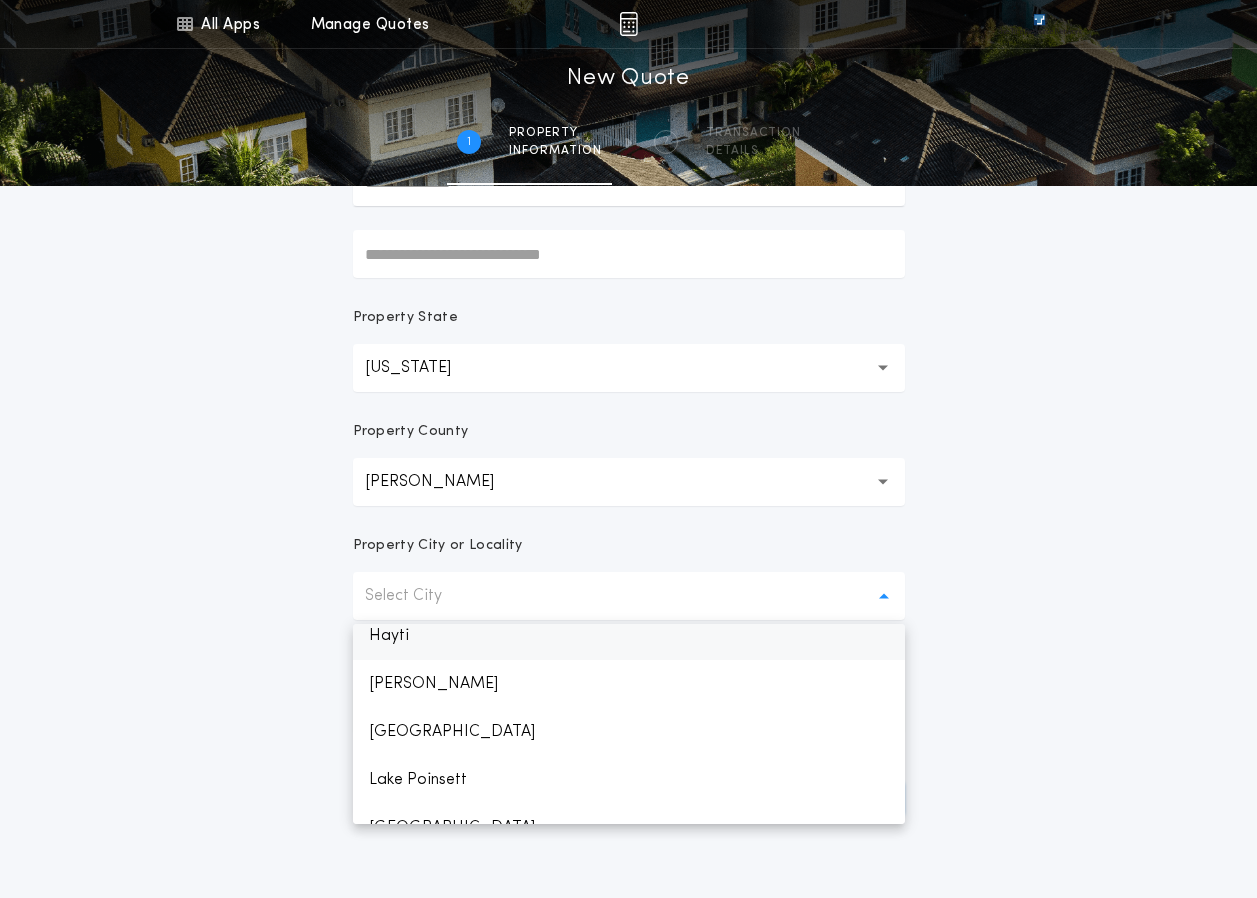 click on "Hayti" at bounding box center (629, 636) 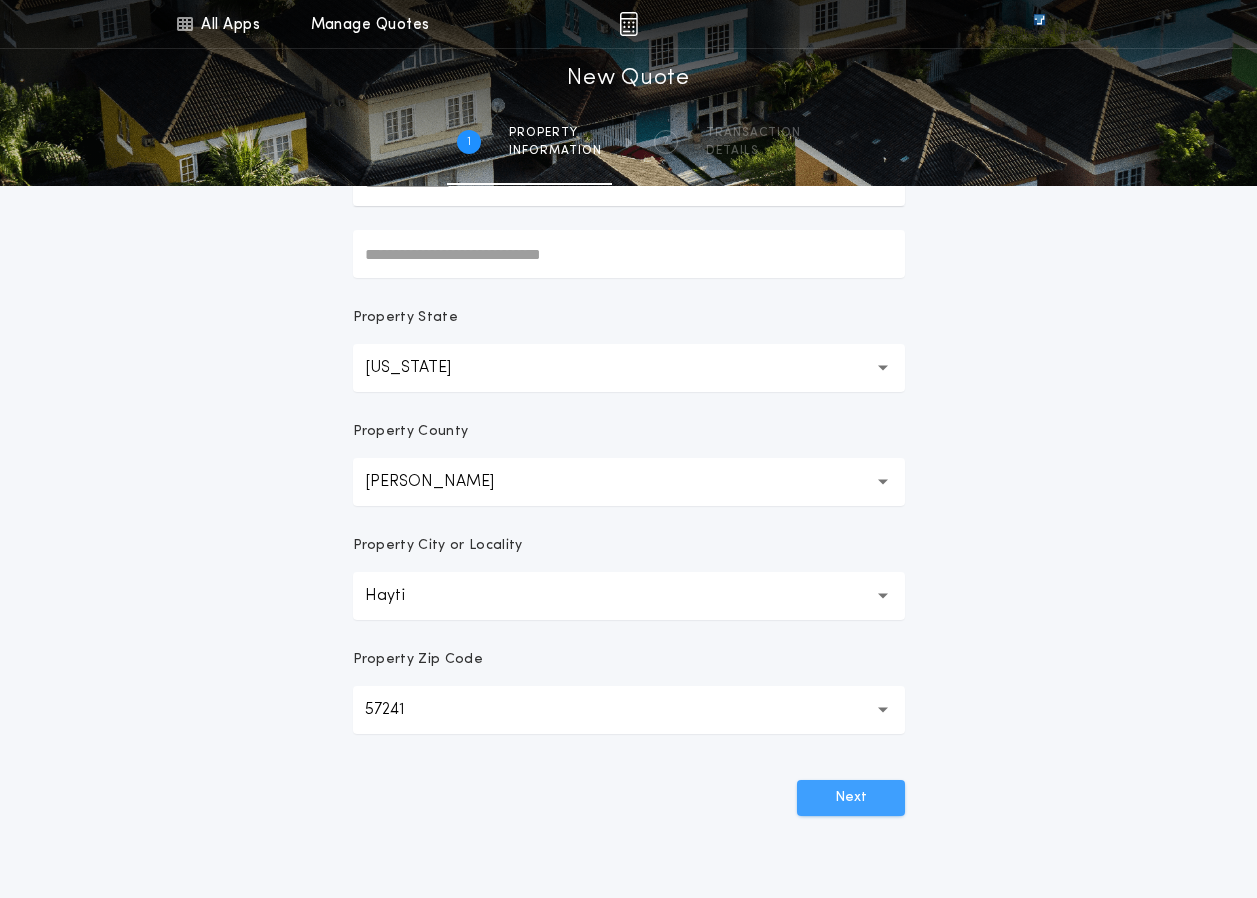 click on "Next" at bounding box center [851, 798] 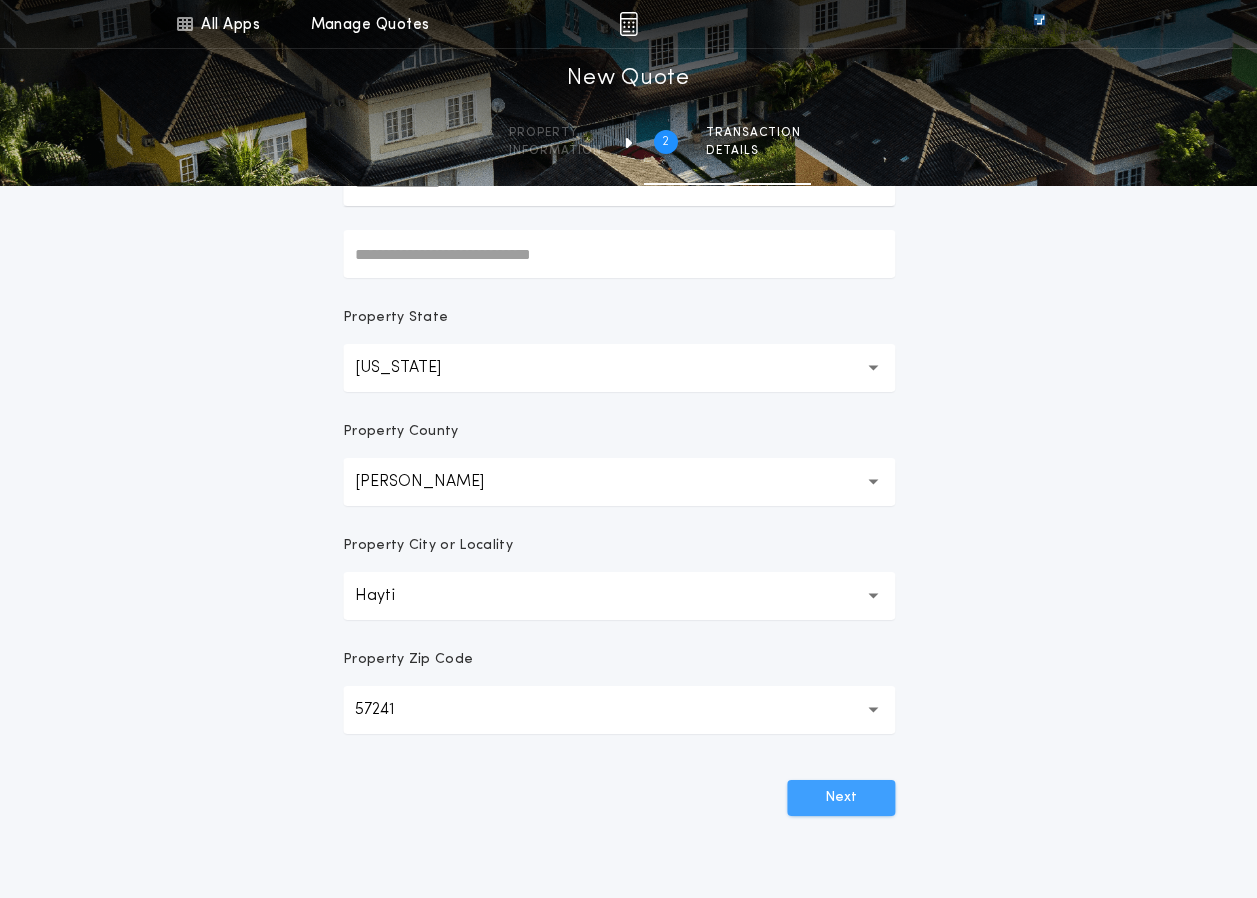 scroll, scrollTop: 0, scrollLeft: 0, axis: both 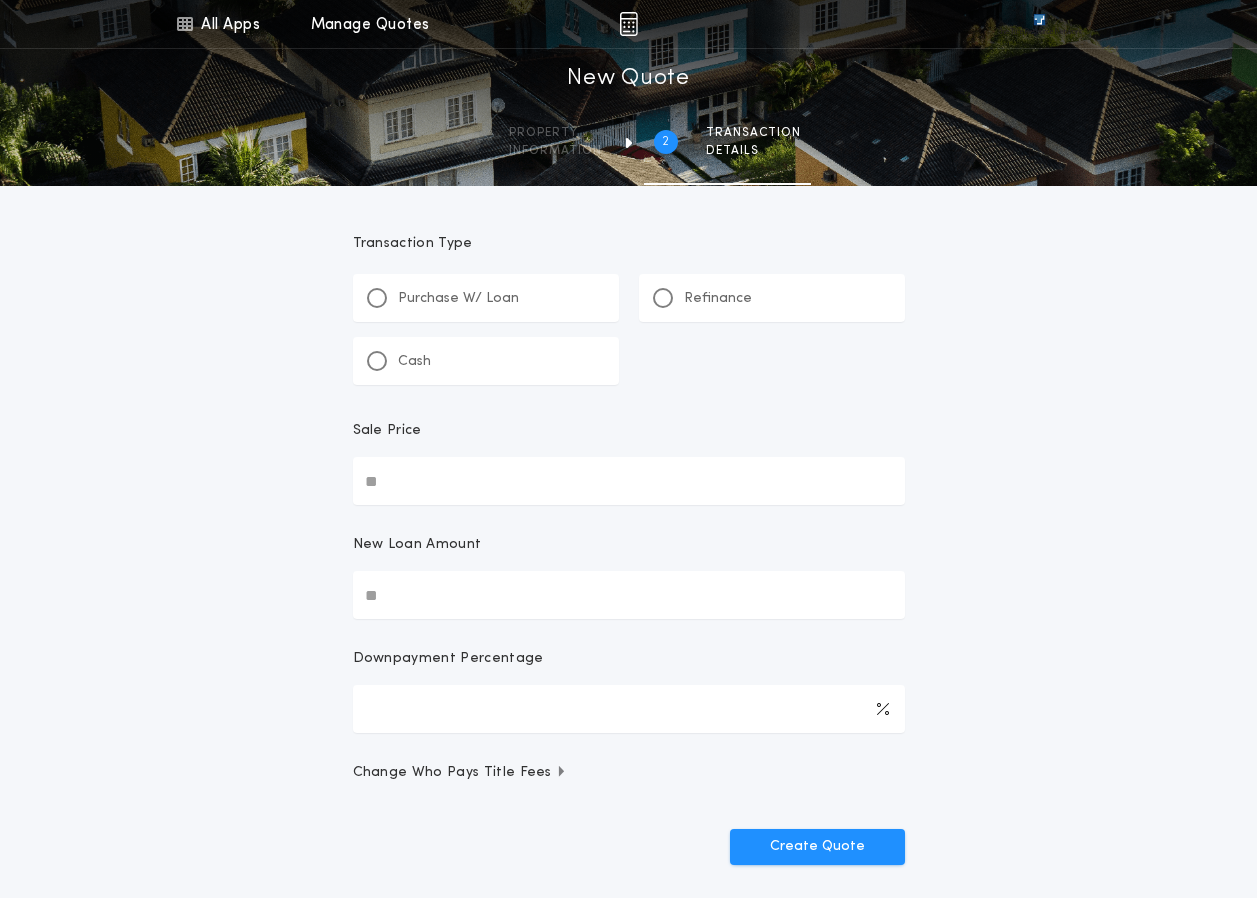 click on "Refinance" at bounding box center (718, 299) 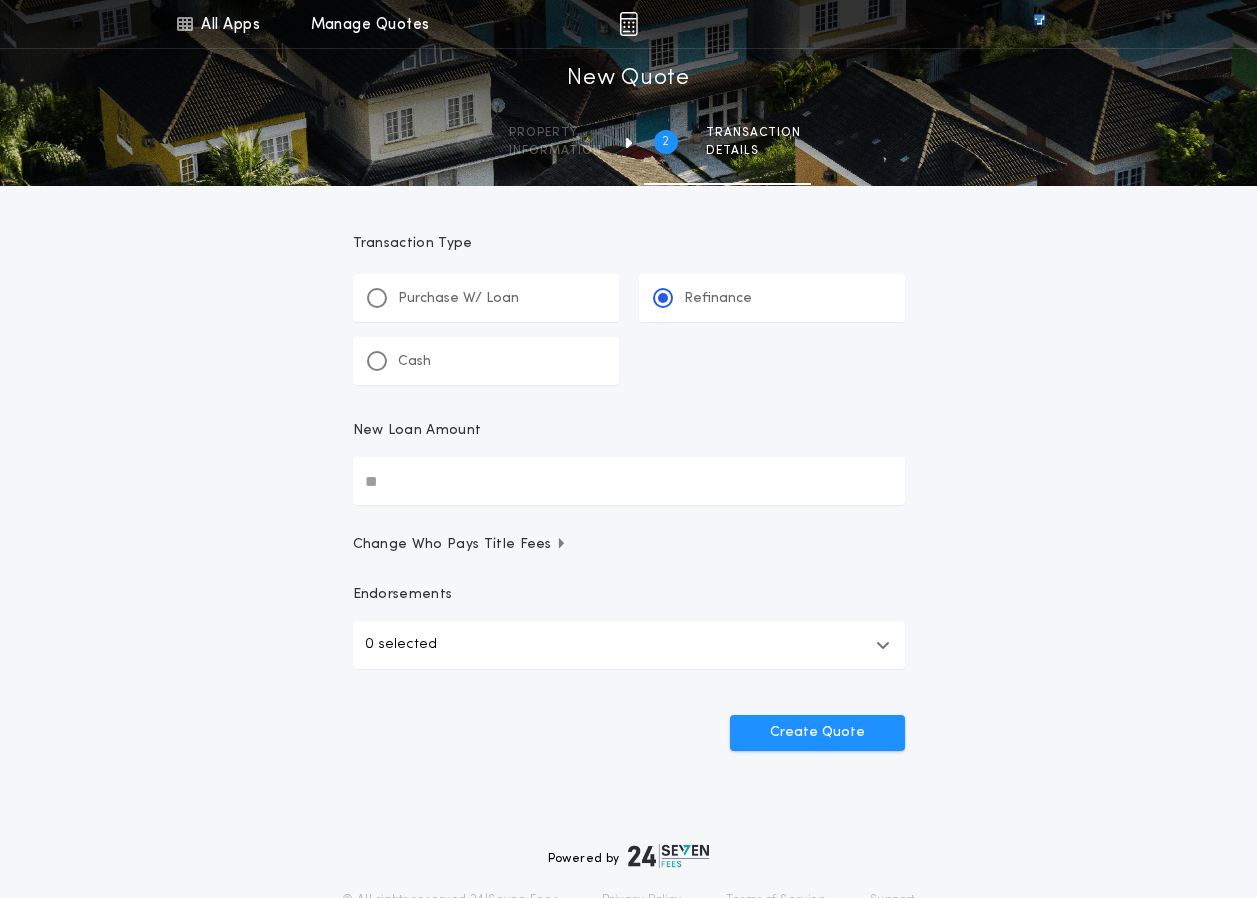 click on "New Loan Amount" at bounding box center [629, 481] 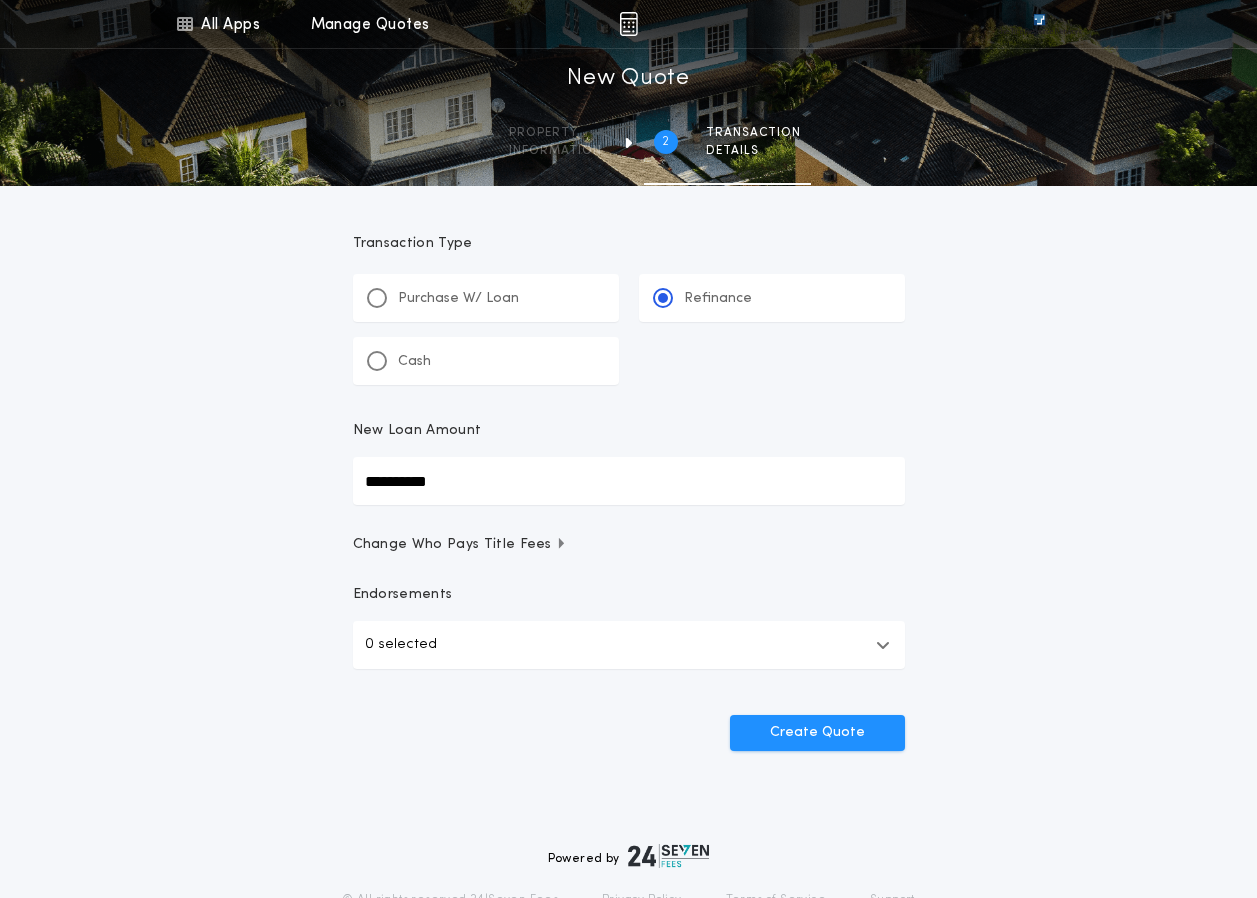 type on "**********" 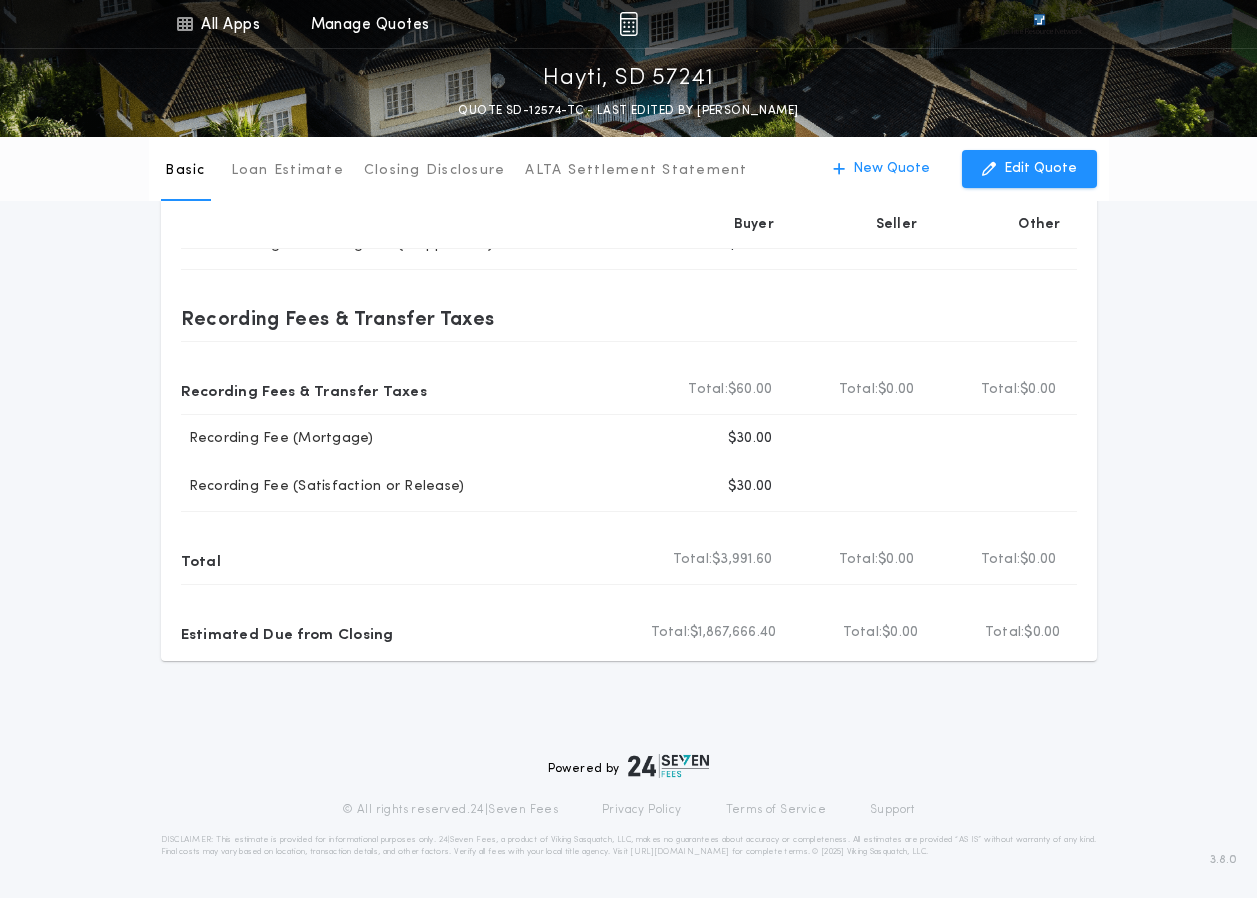 scroll, scrollTop: 0, scrollLeft: 0, axis: both 